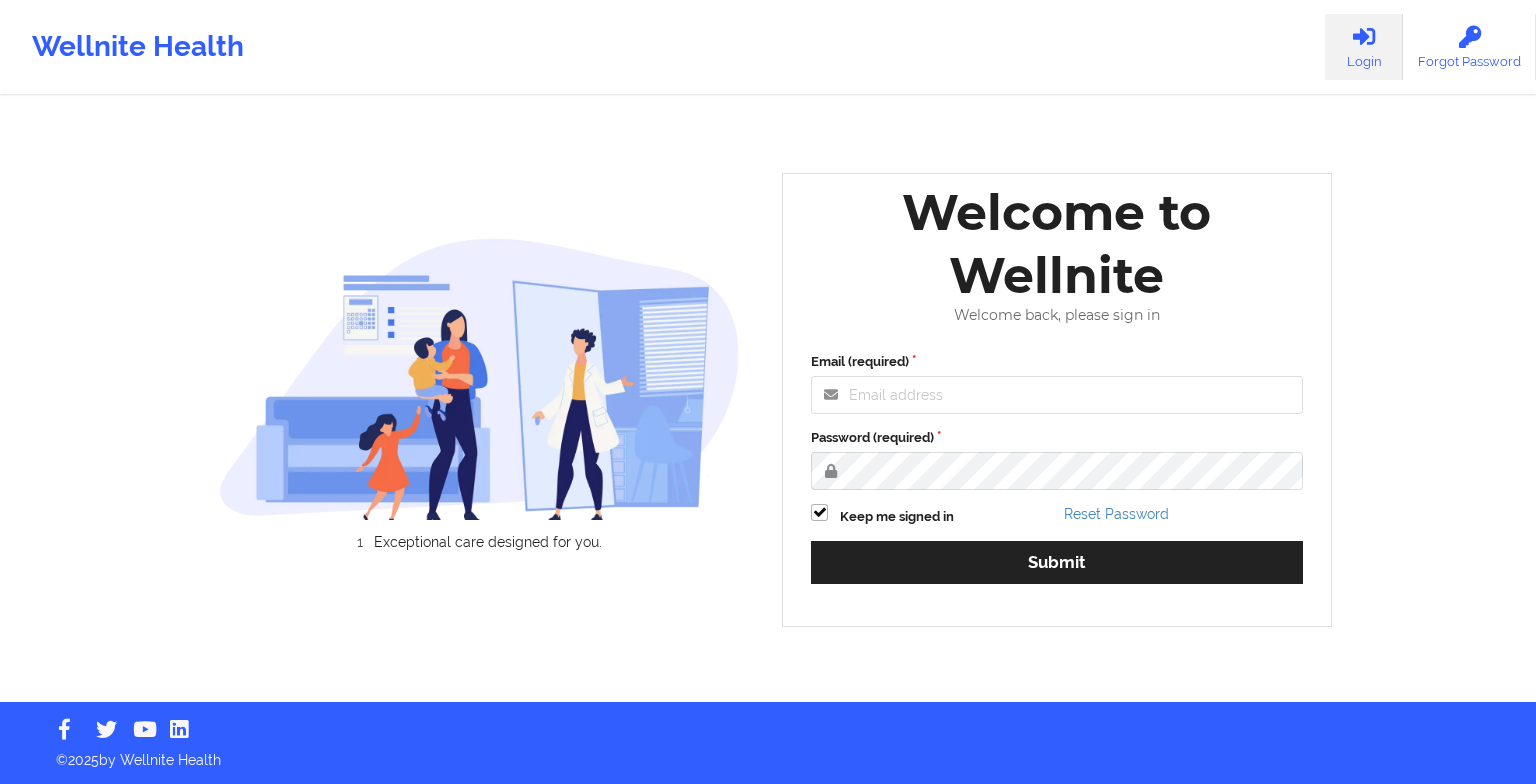 scroll, scrollTop: 0, scrollLeft: 0, axis: both 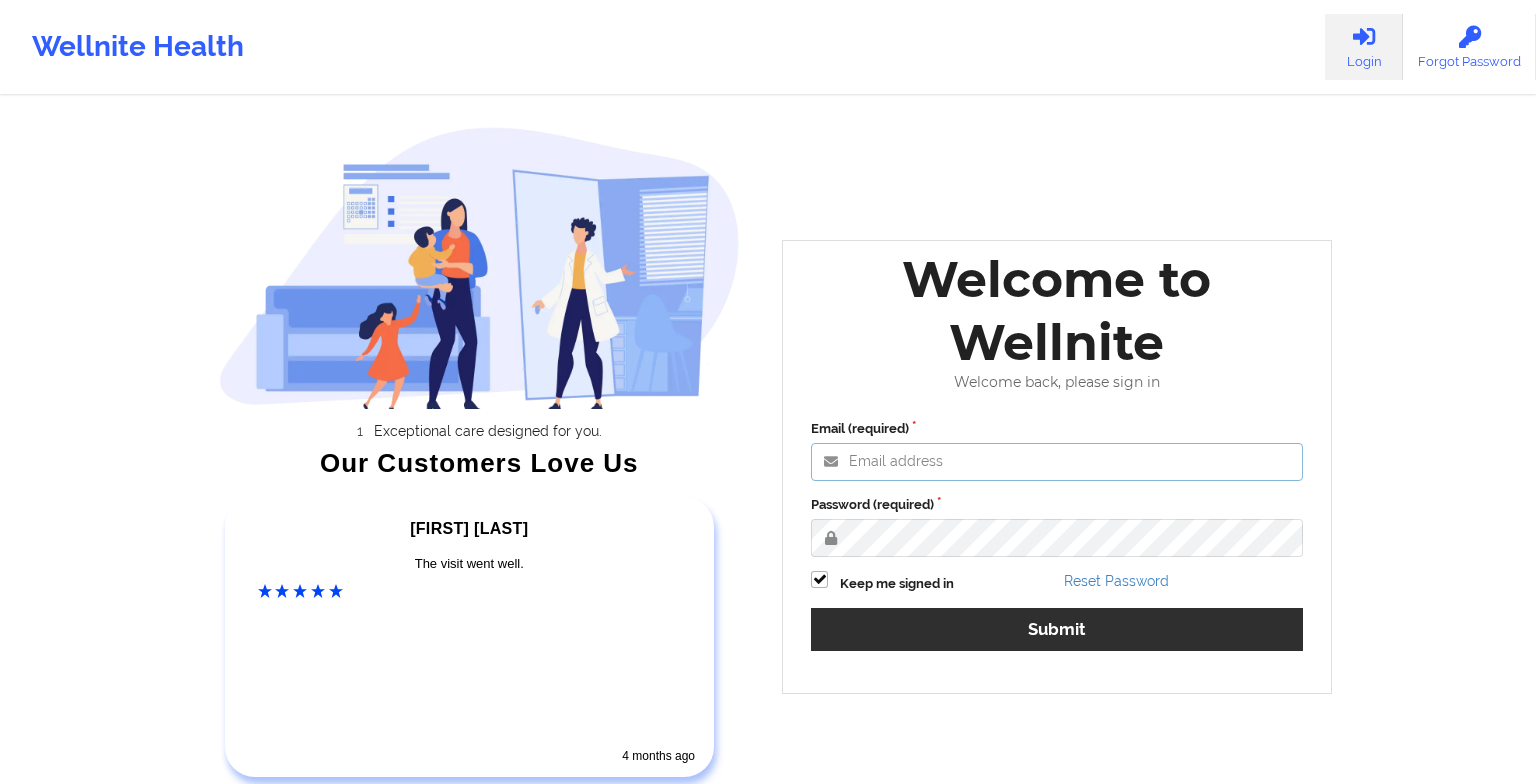 type on "[EMAIL]" 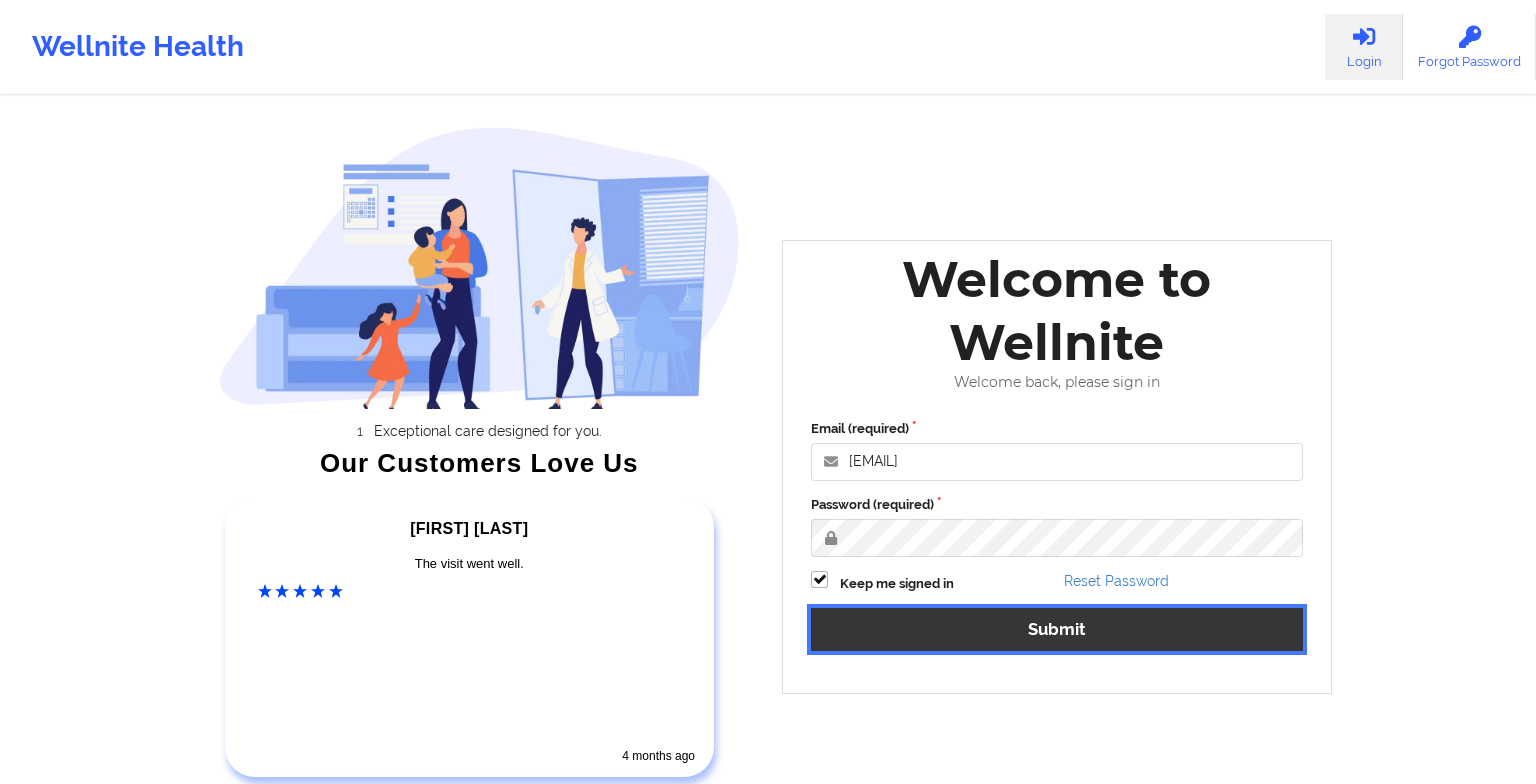 click on "Submit" at bounding box center (1057, 629) 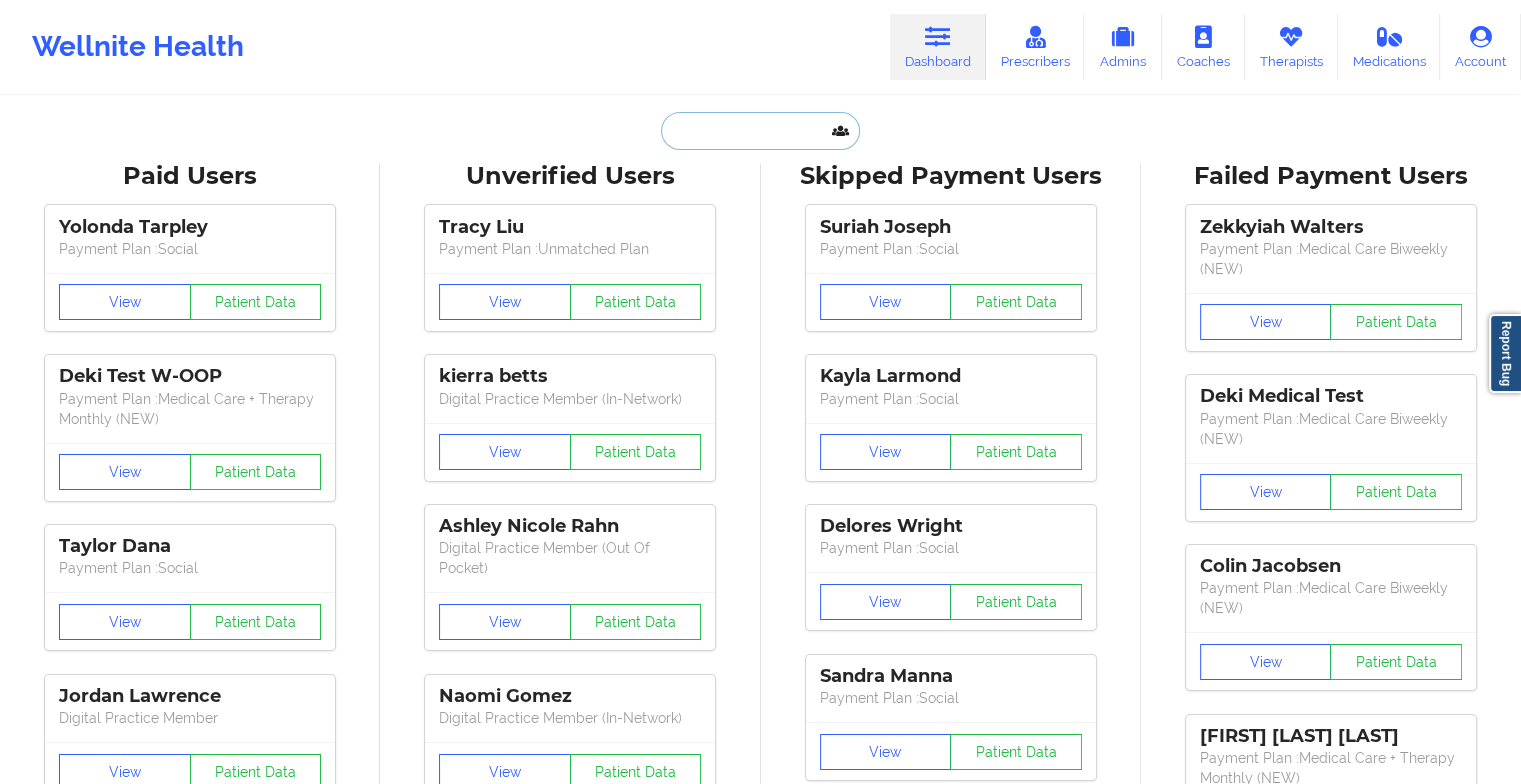 click at bounding box center (760, 131) 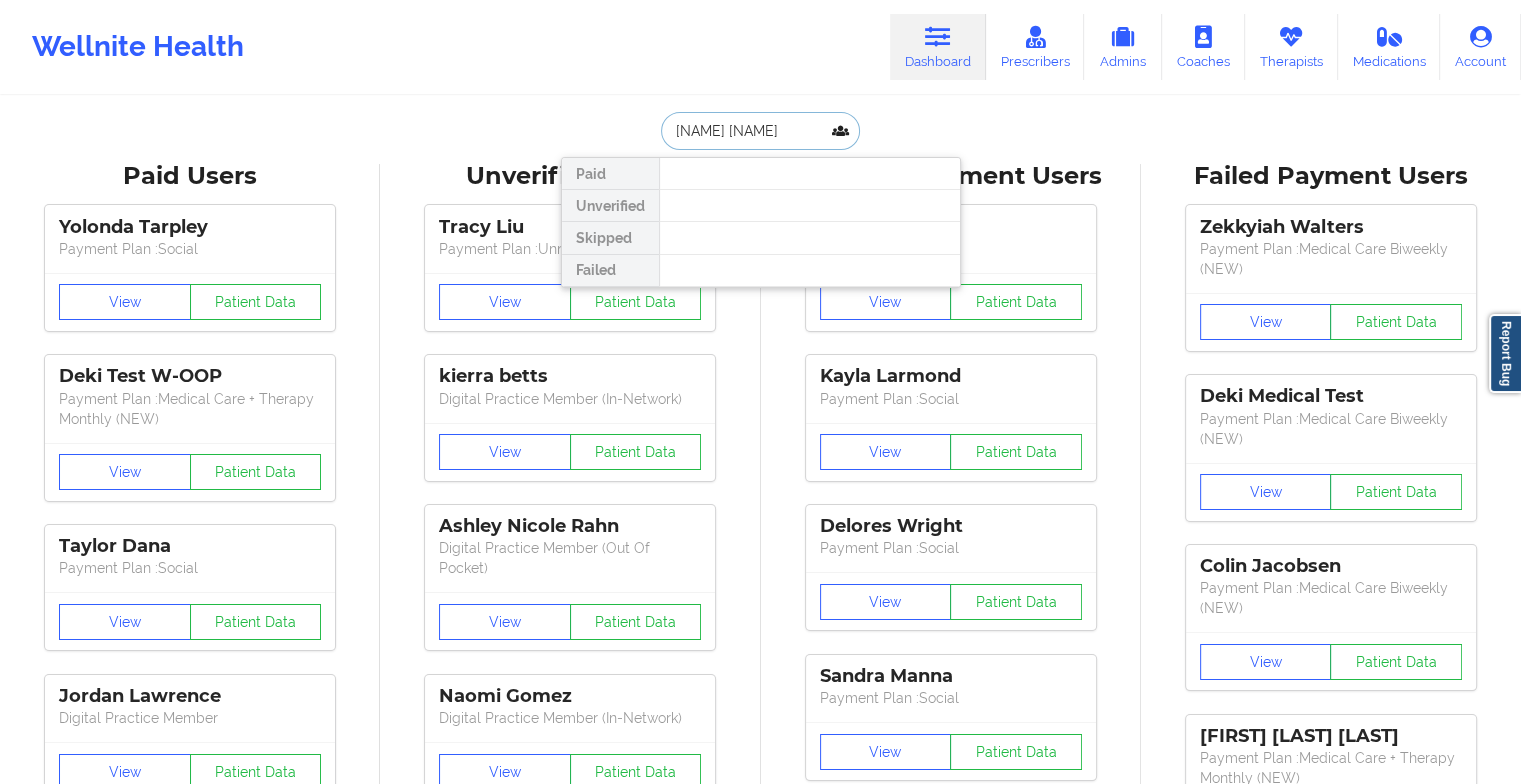 type on "[NAME] [NAME]" 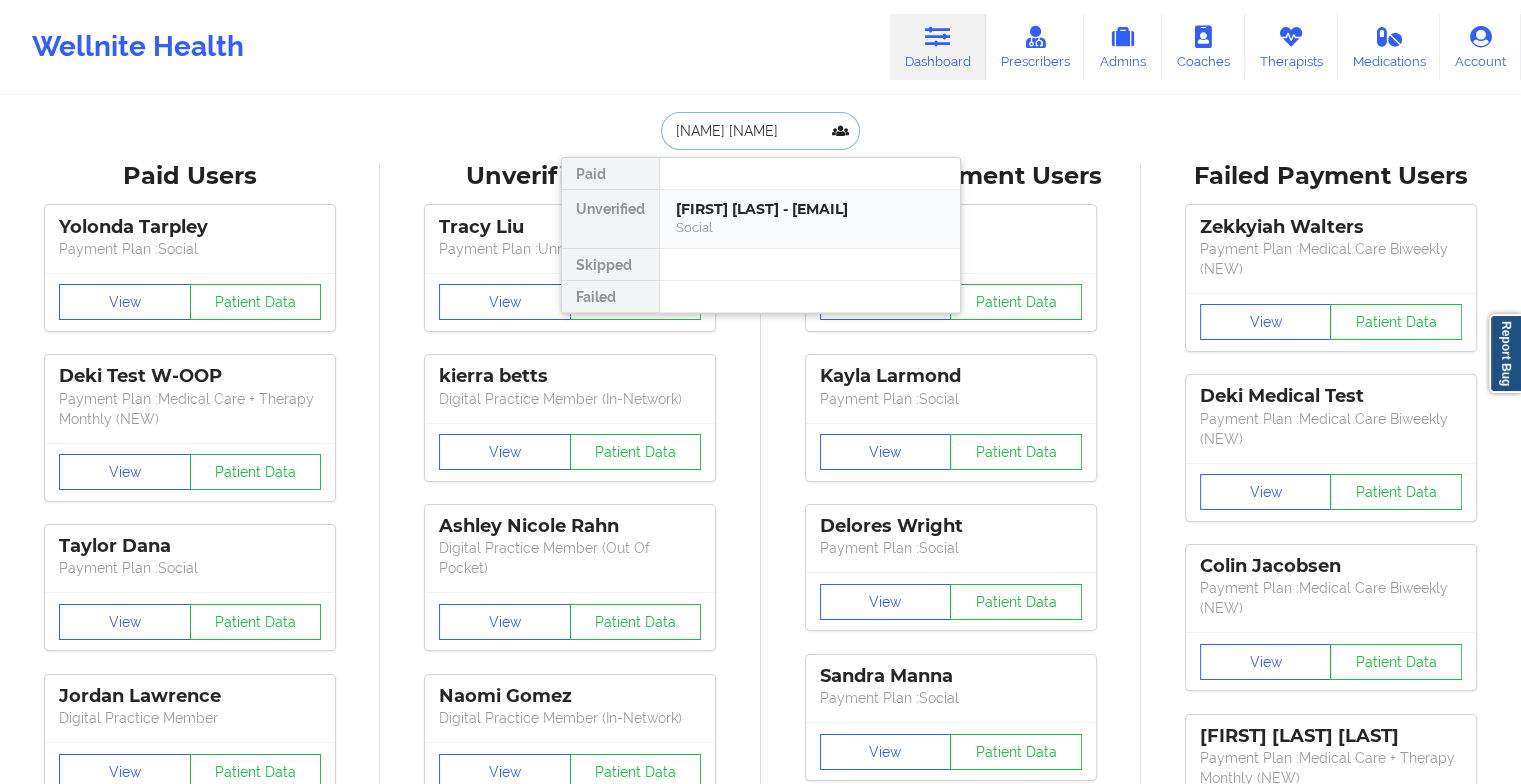 click on "[FIRST] [LAST] - [EMAIL]" at bounding box center (810, 209) 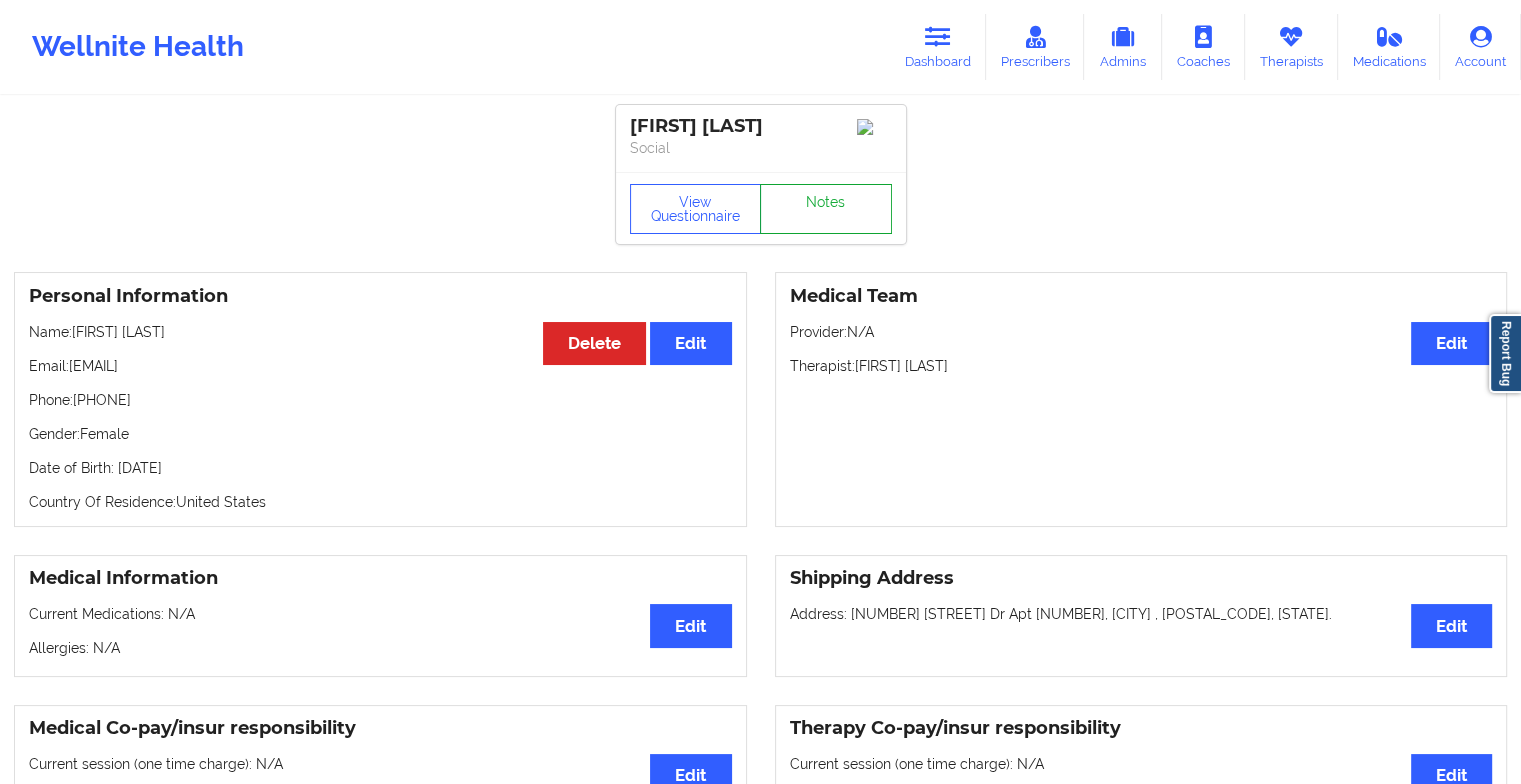 click on "Notes" at bounding box center (826, 209) 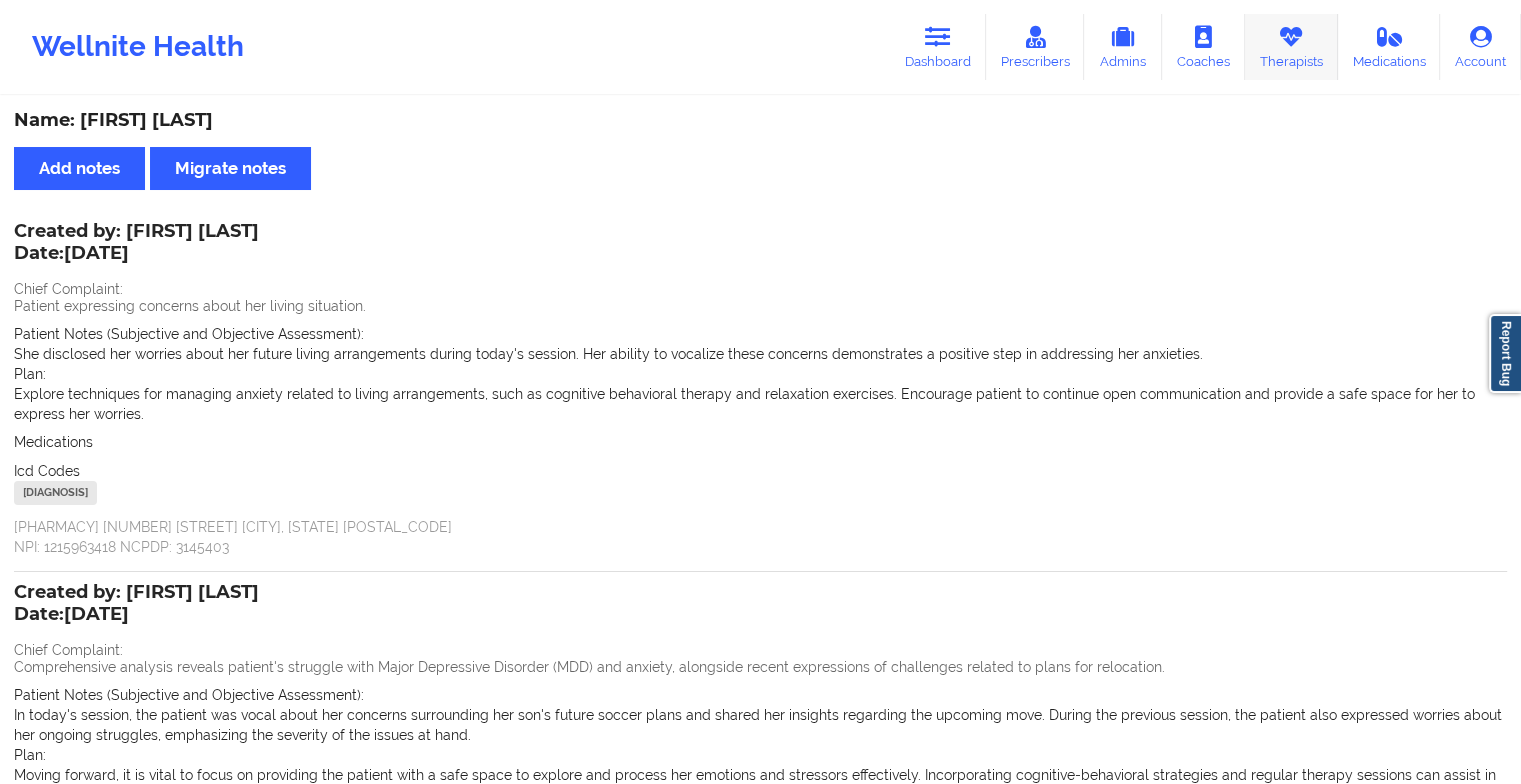 click on "Therapists" at bounding box center [1291, 47] 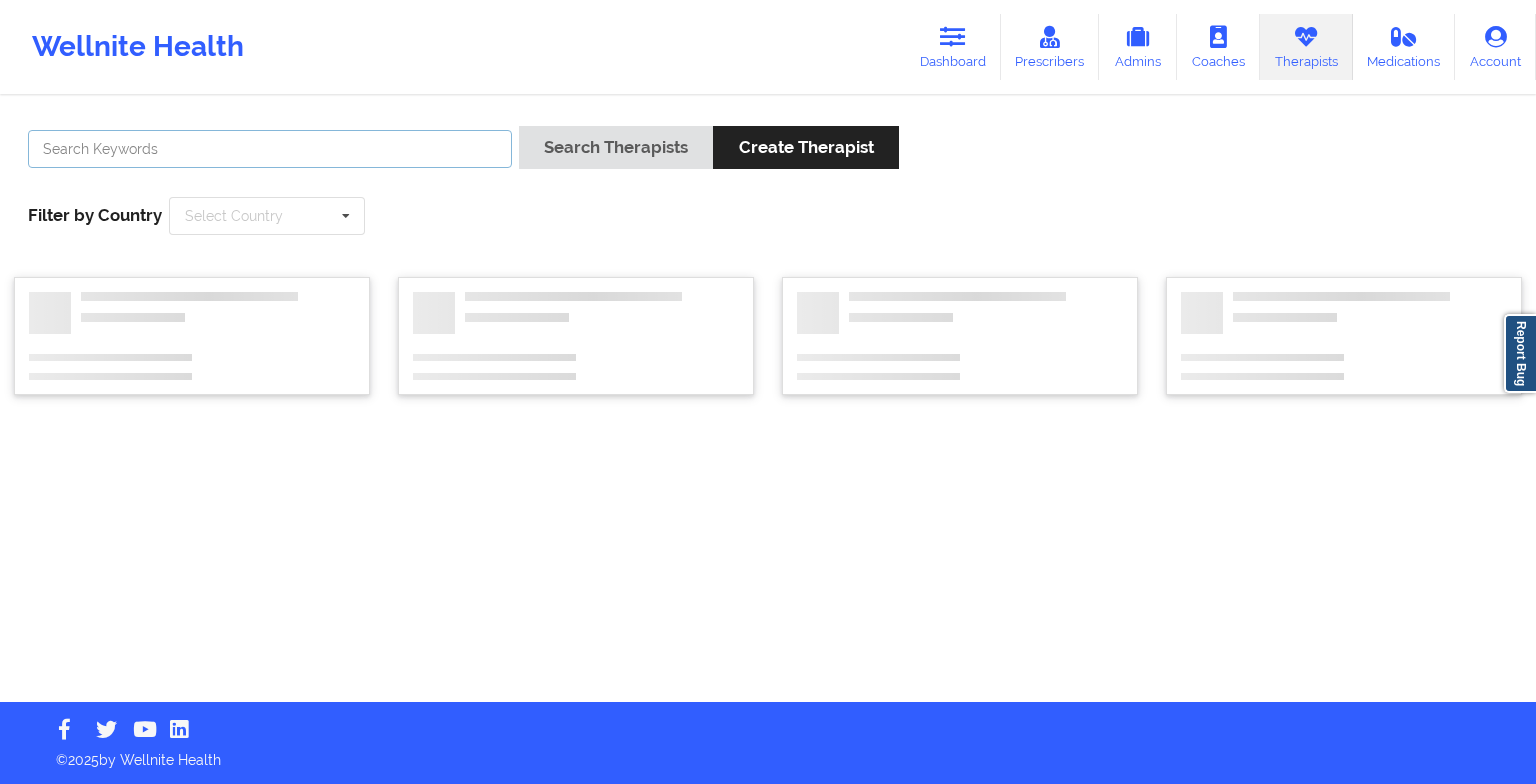 click at bounding box center [270, 149] 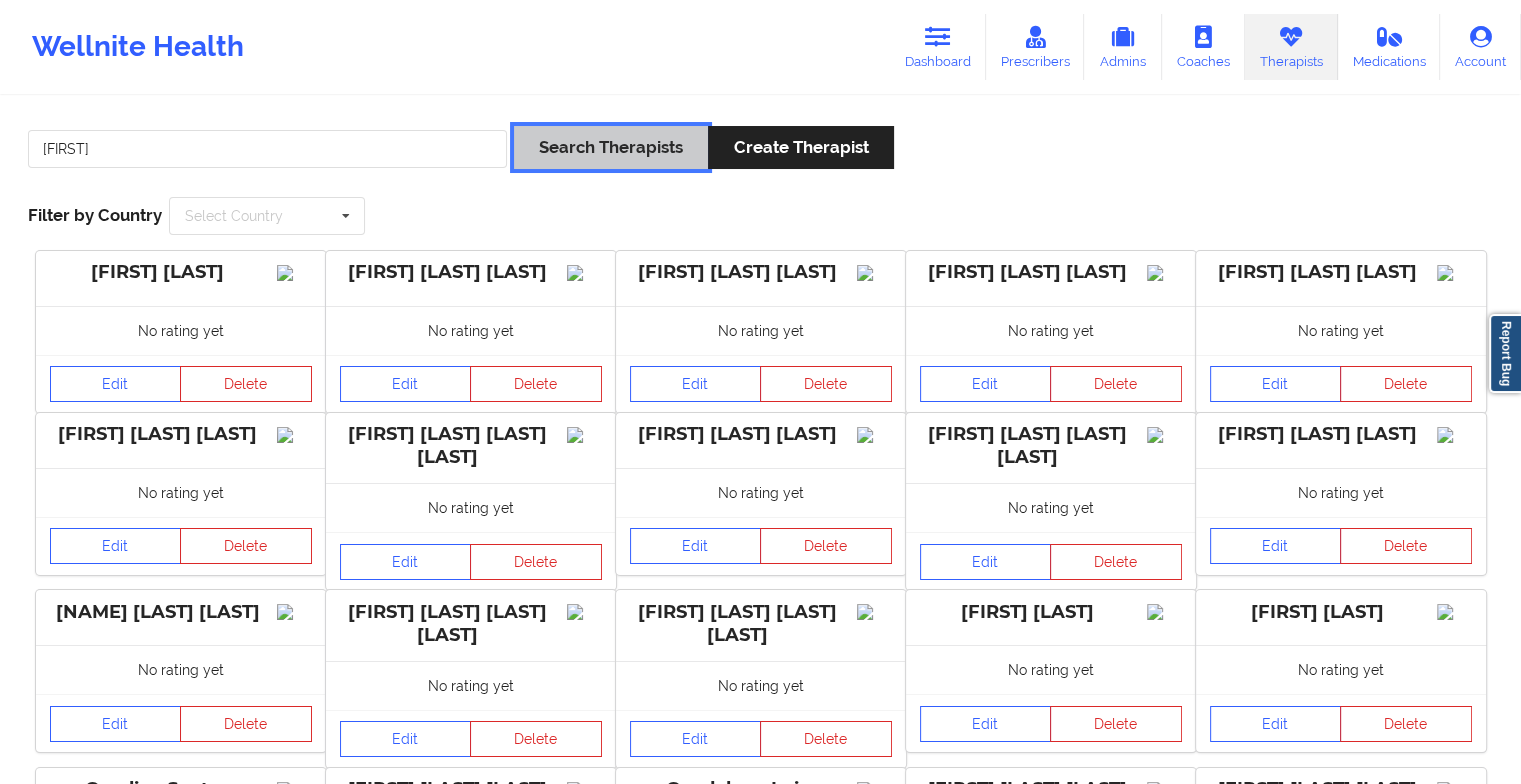 click on "Search Therapists" at bounding box center (611, 147) 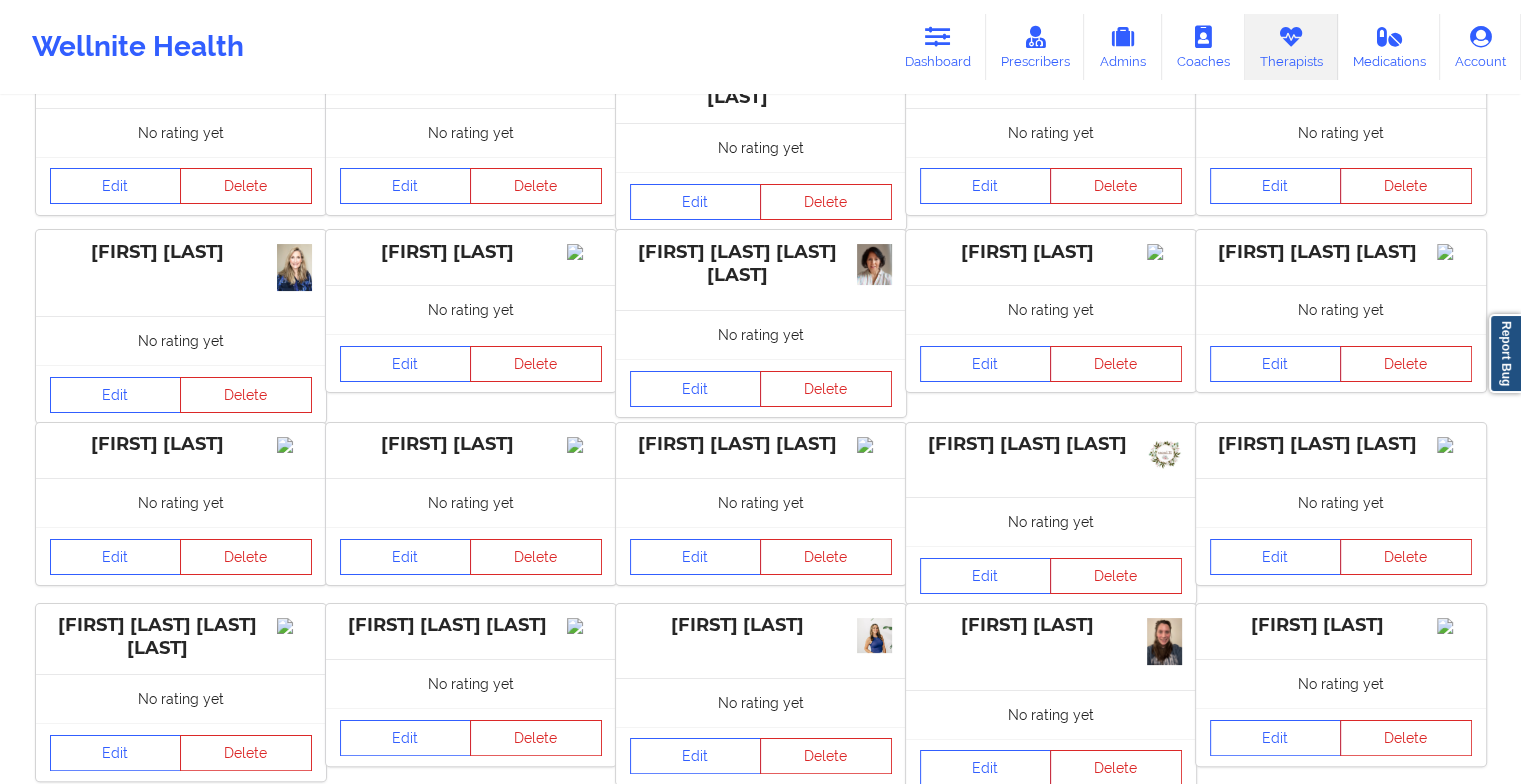 scroll, scrollTop: 0, scrollLeft: 0, axis: both 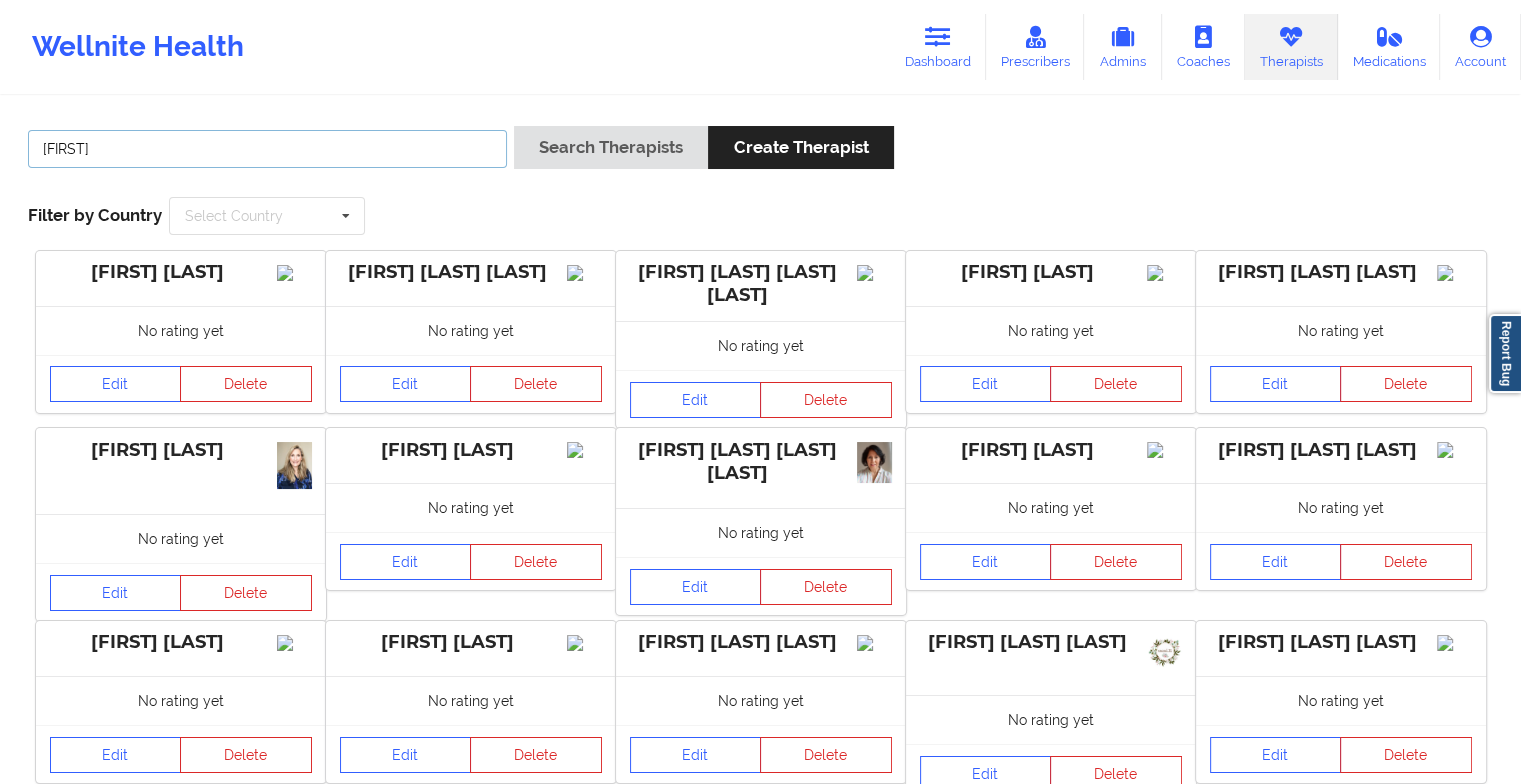 click on "[FIRST]" at bounding box center (267, 149) 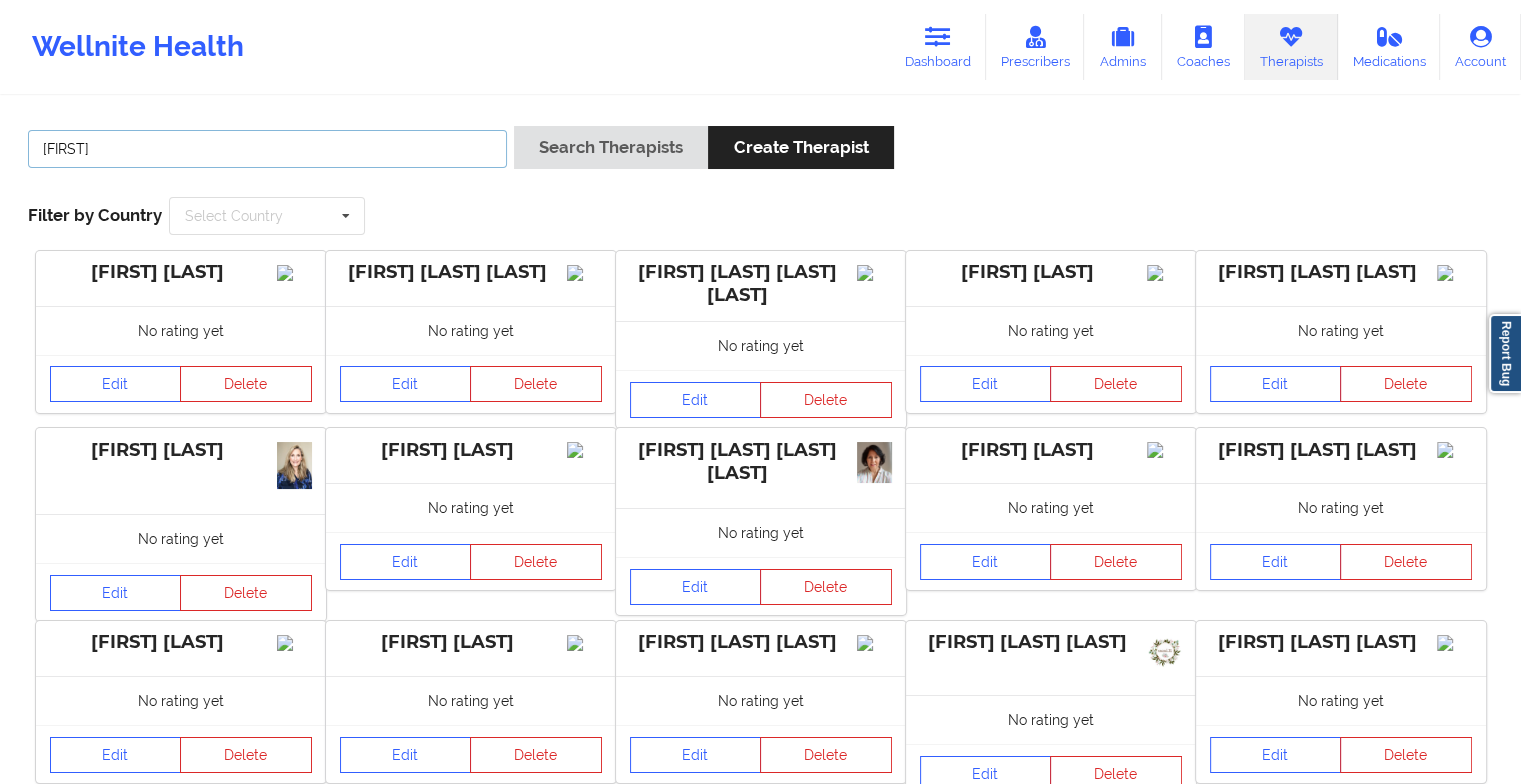 type on "[FIRST] [LAST]" 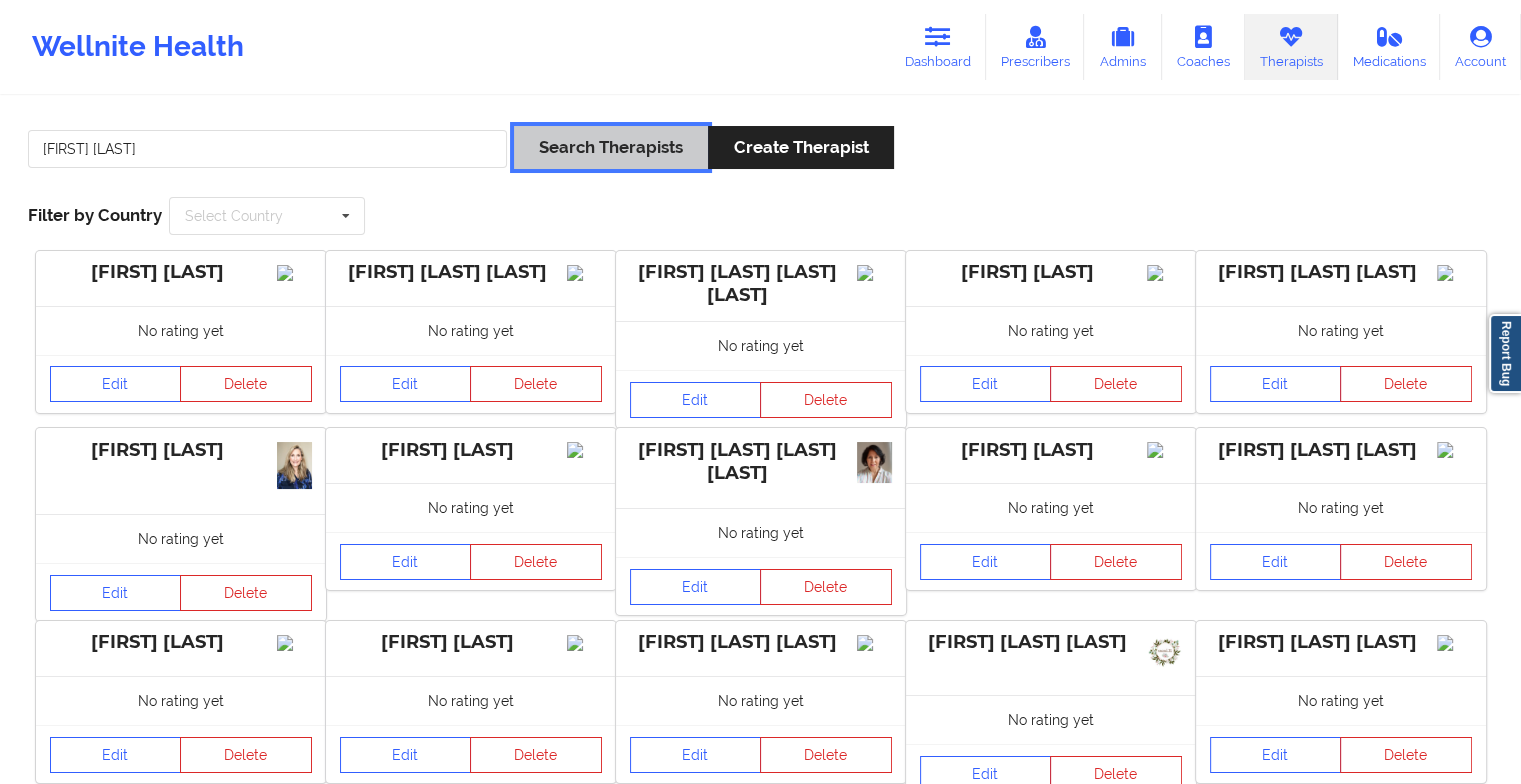 click on "Search Therapists" at bounding box center (611, 147) 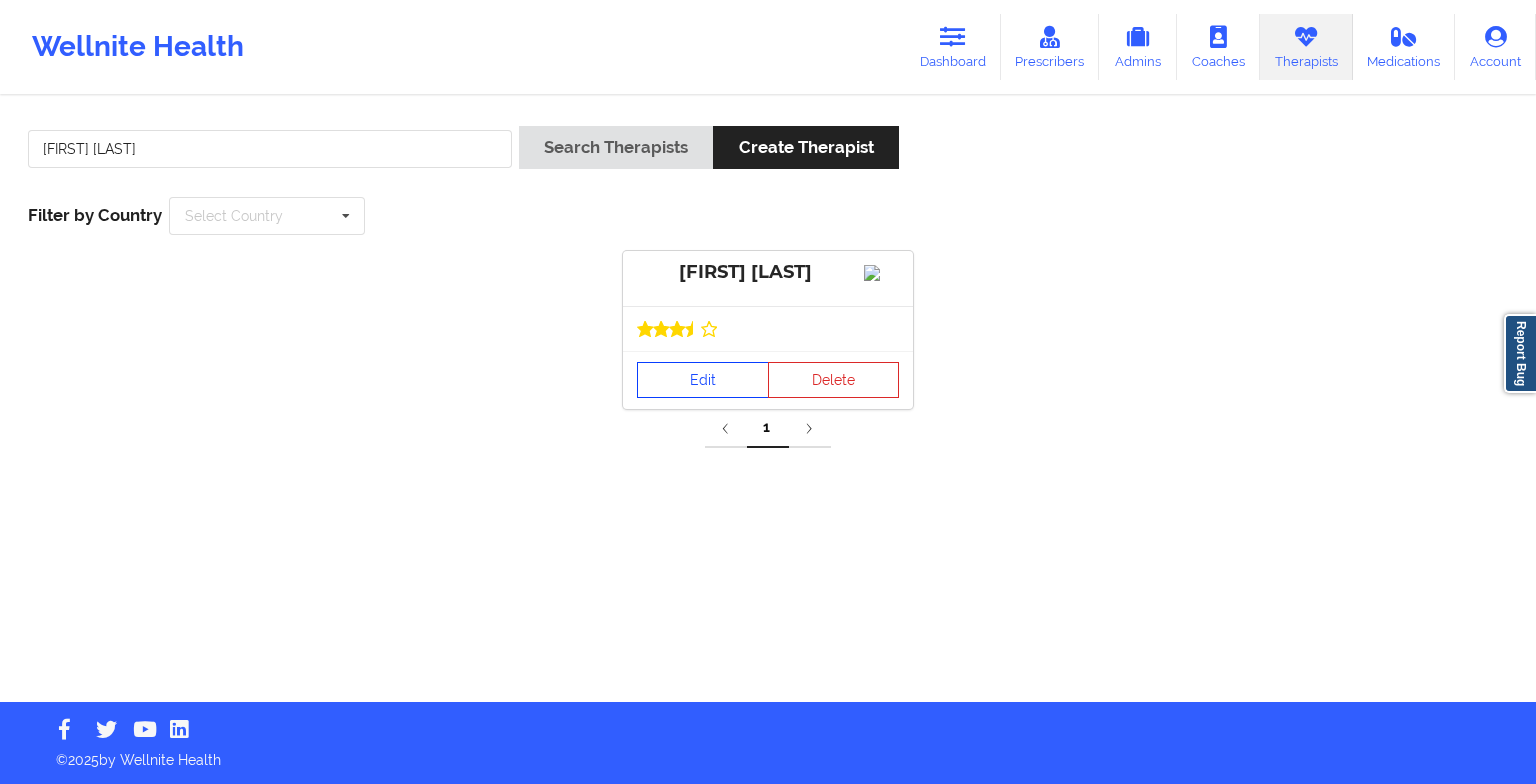 click on "Edit" at bounding box center [703, 380] 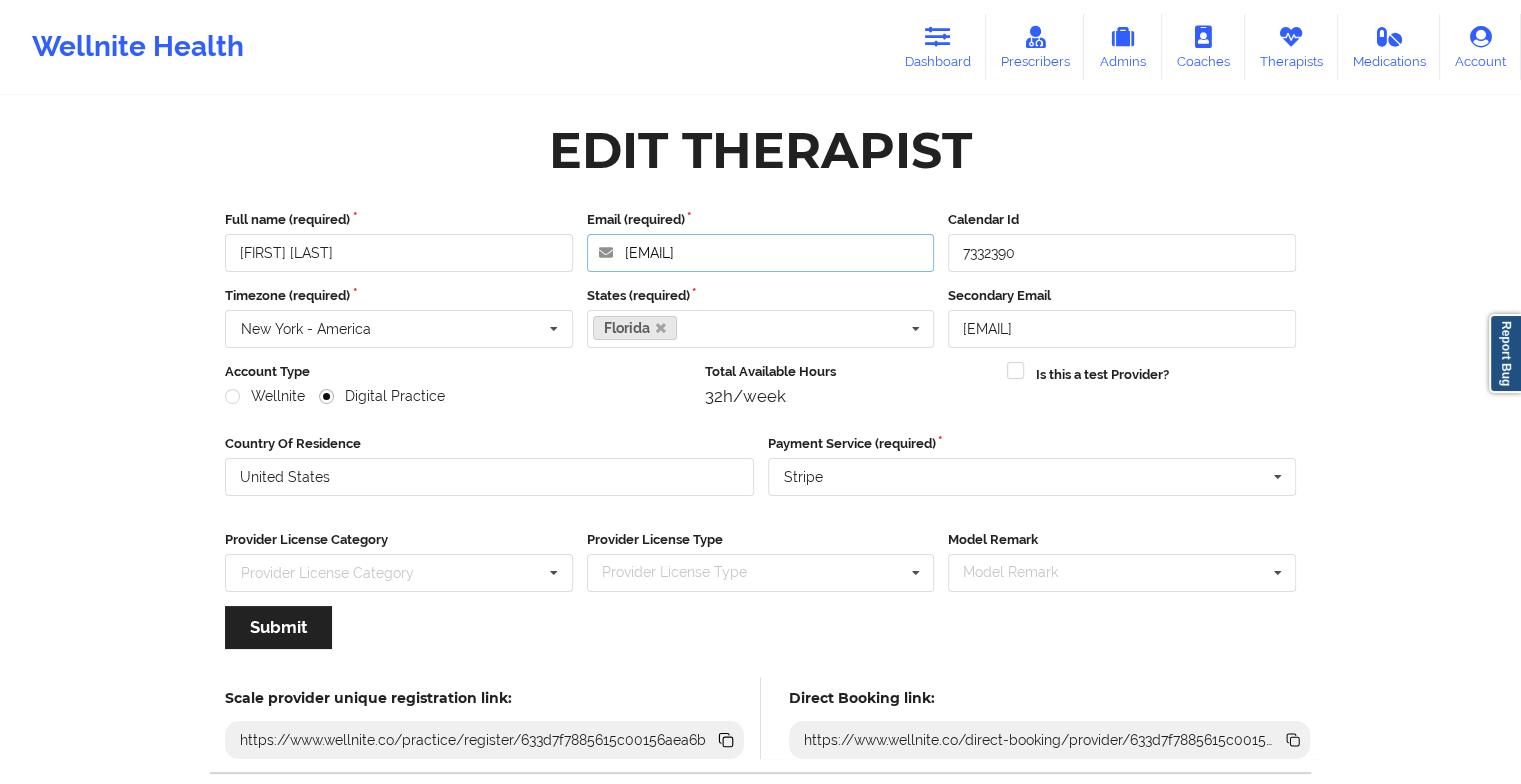 drag, startPoint x: 833, startPoint y: 248, endPoint x: 569, endPoint y: 248, distance: 264 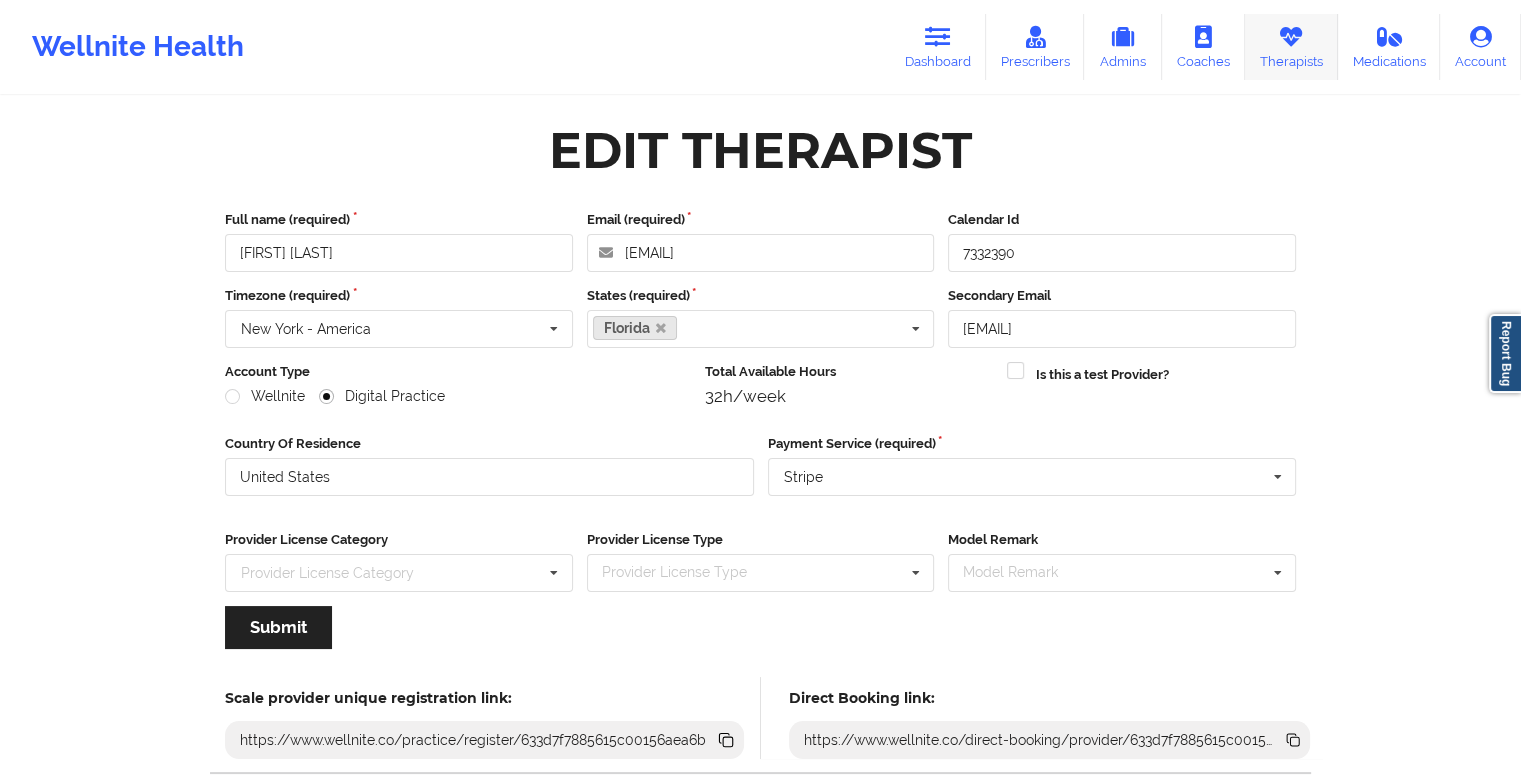 click on "Therapists" at bounding box center [1291, 47] 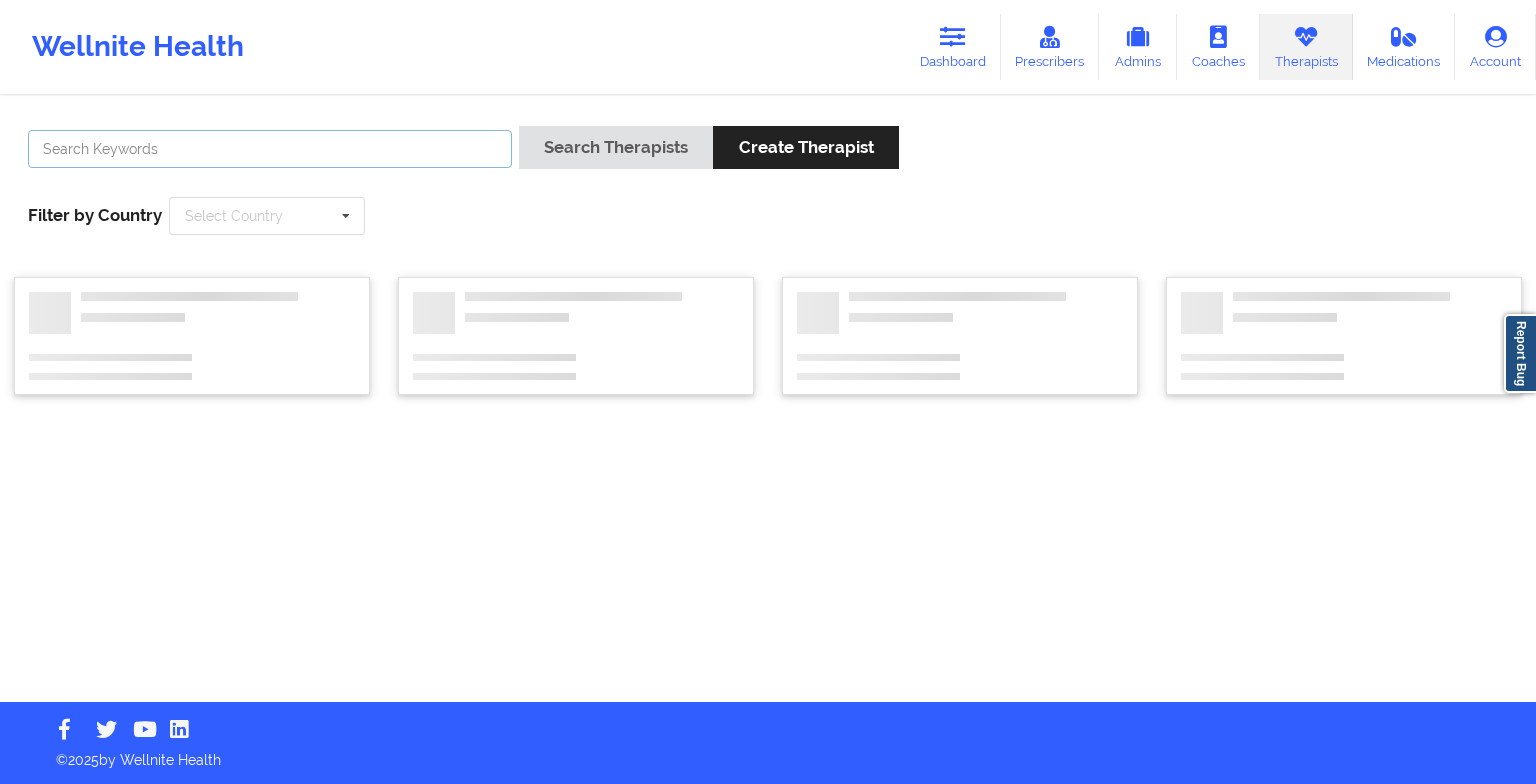click at bounding box center (270, 149) 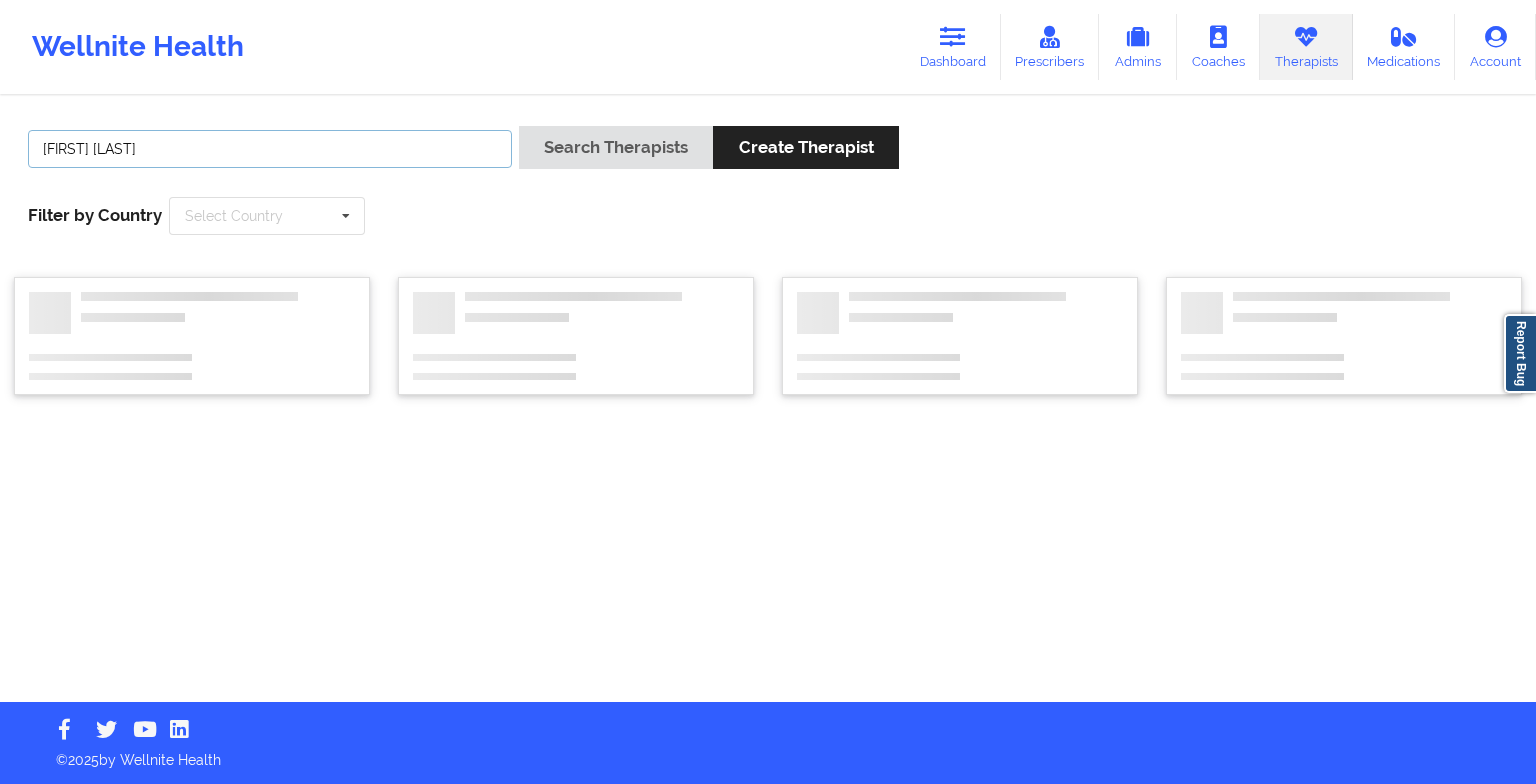 type on "[FIRST] [LAST]" 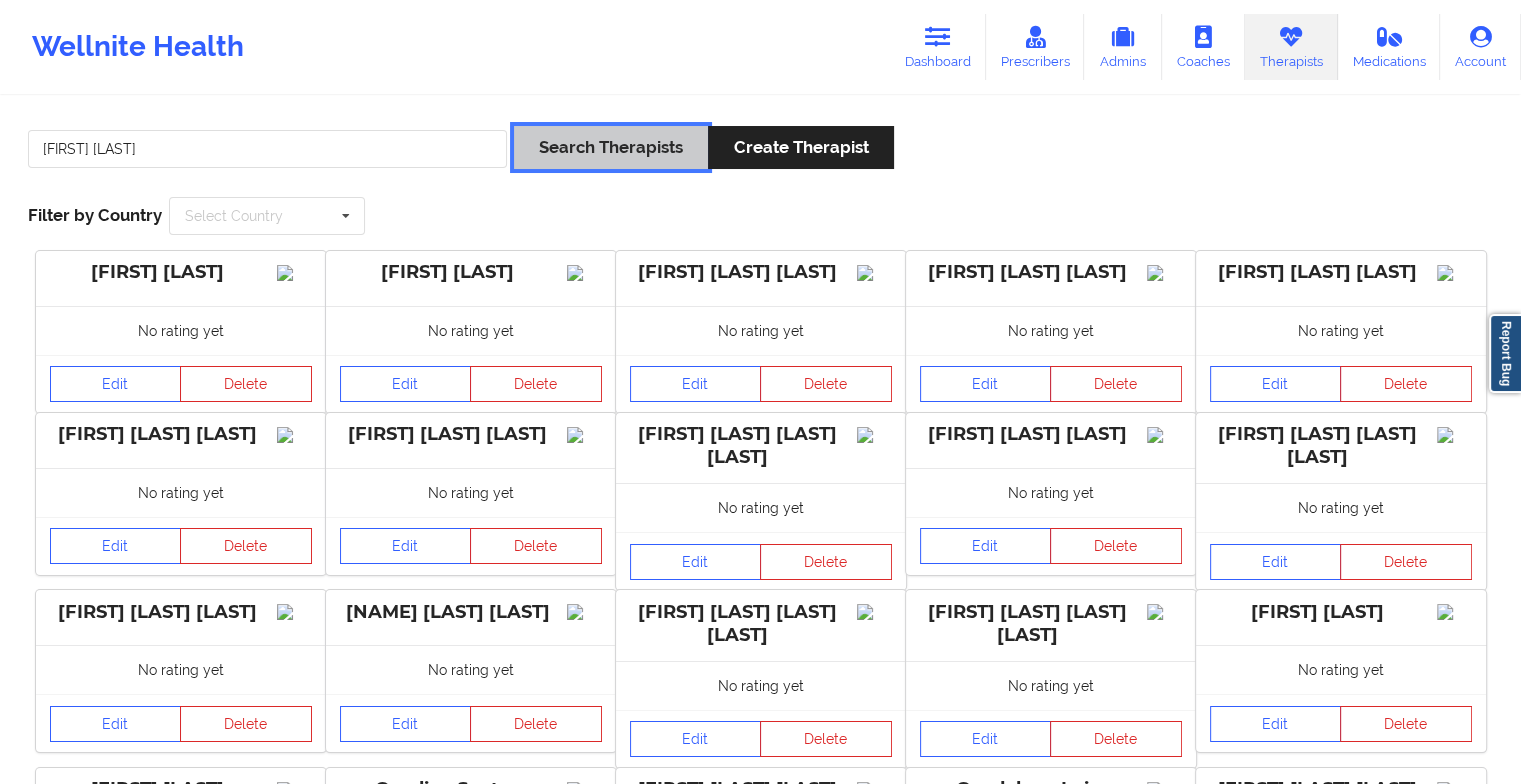 click on "Search Therapists" at bounding box center (611, 147) 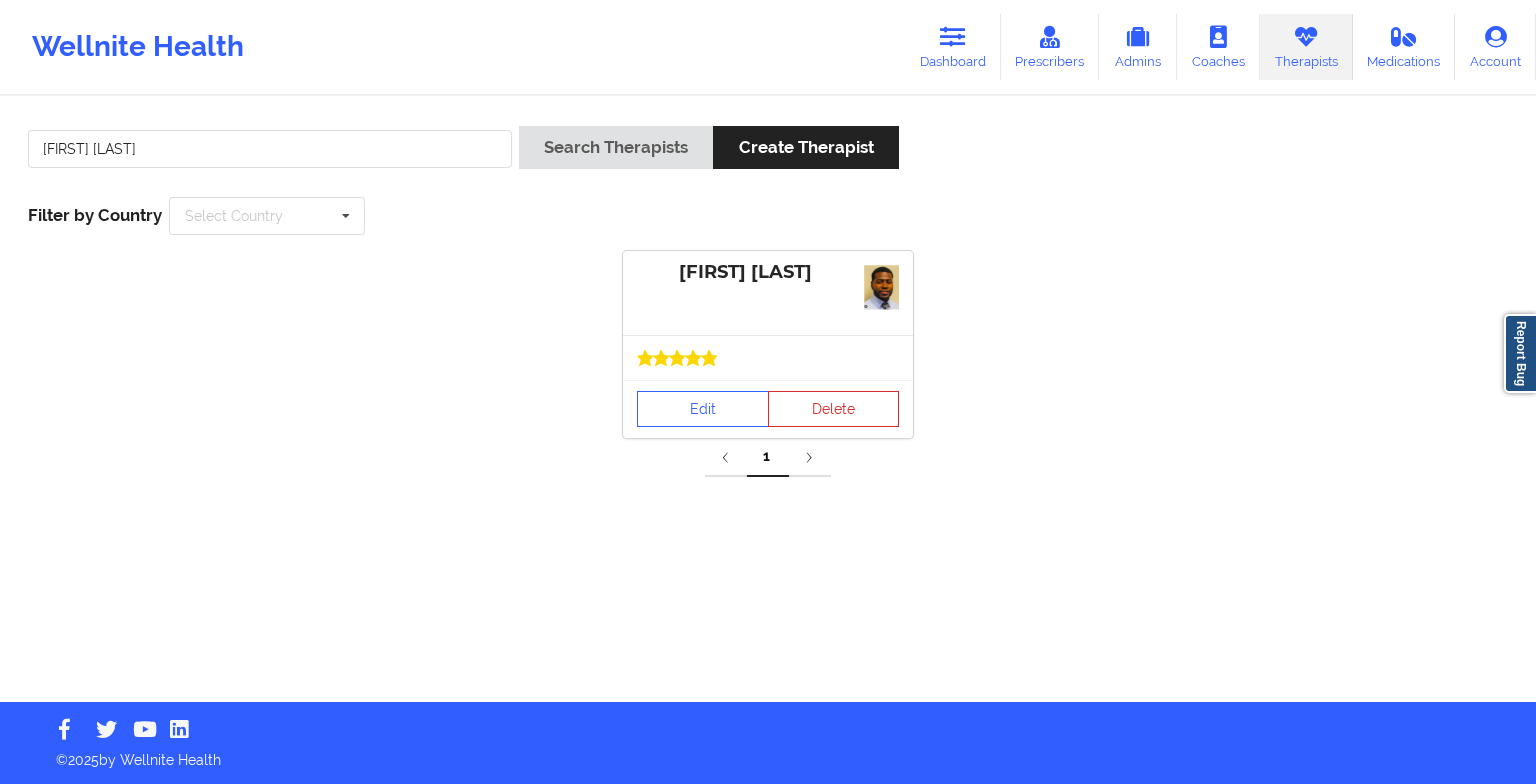 click on "Edit Delete" at bounding box center (768, 409) 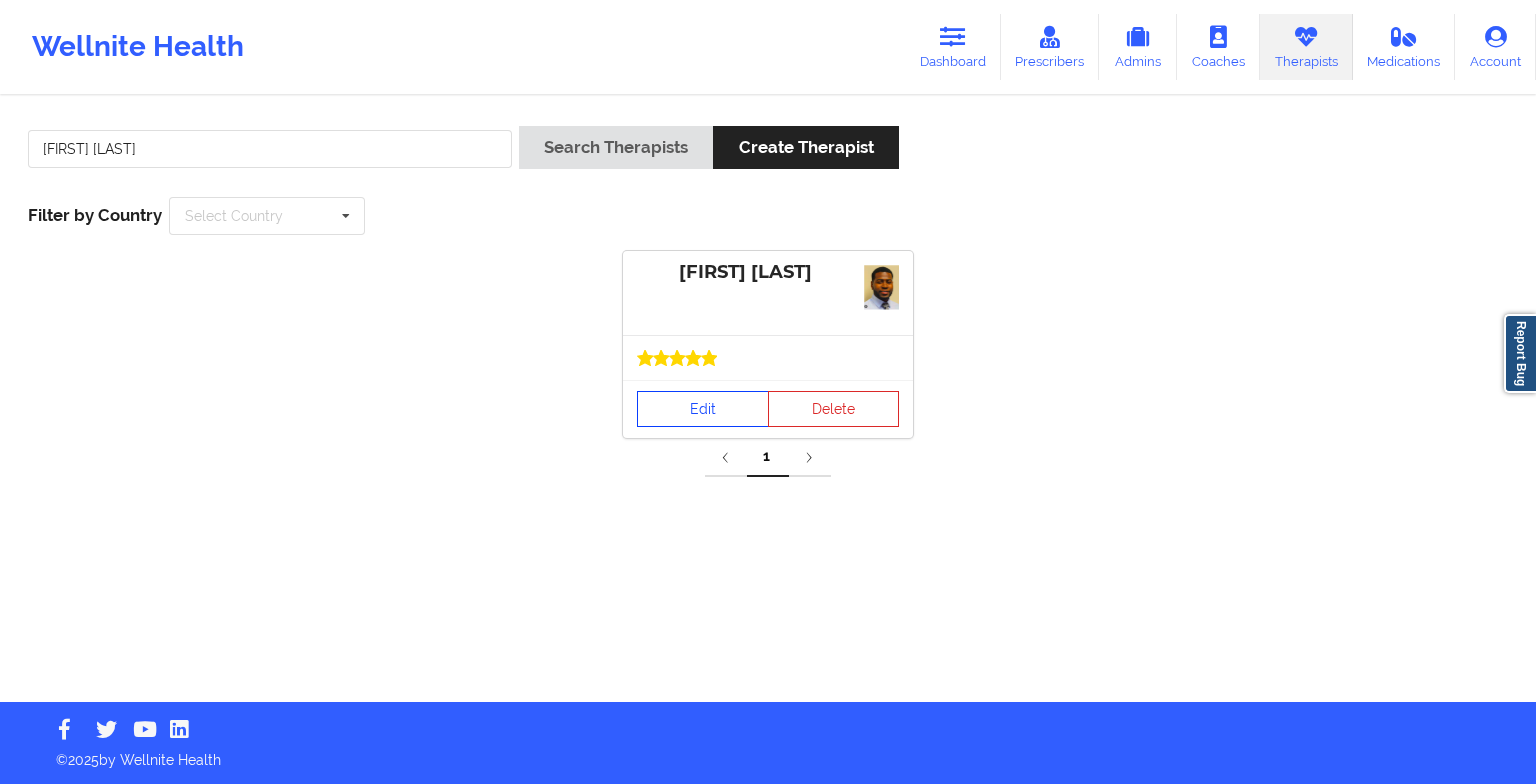 click on "Edit" at bounding box center [703, 409] 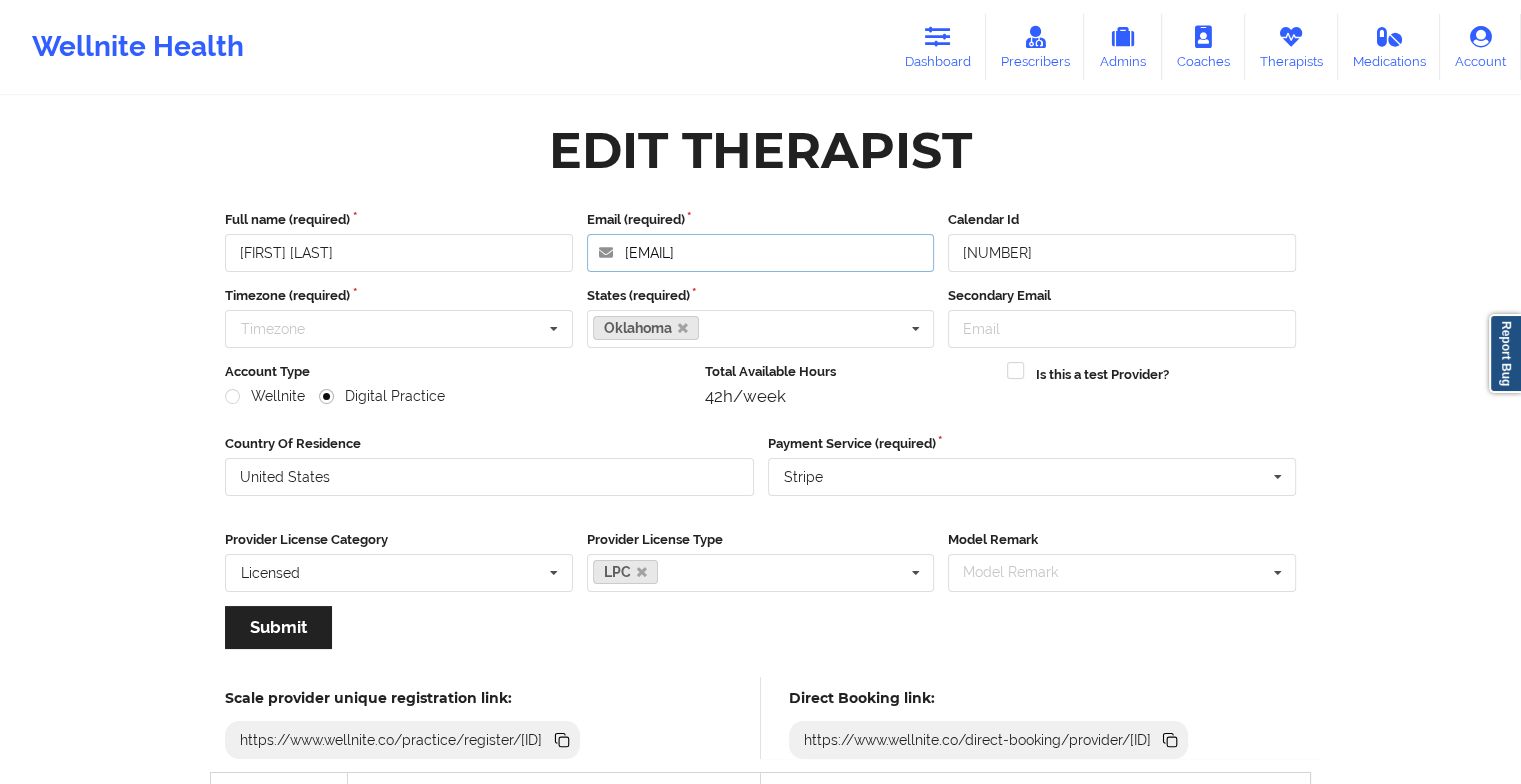 drag, startPoint x: 878, startPoint y: 259, endPoint x: 538, endPoint y: 233, distance: 340.99268 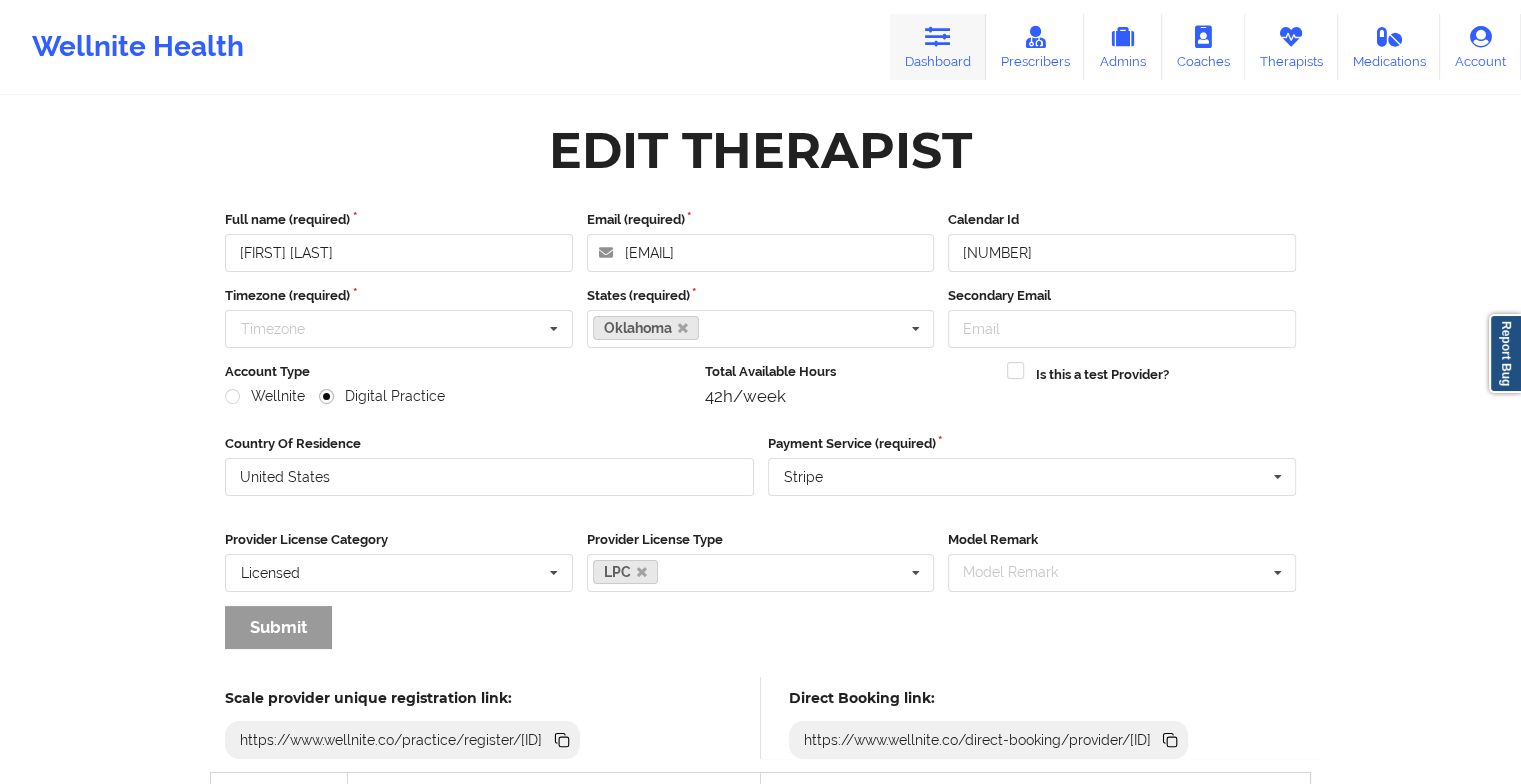 click on "Dashboard" at bounding box center [938, 47] 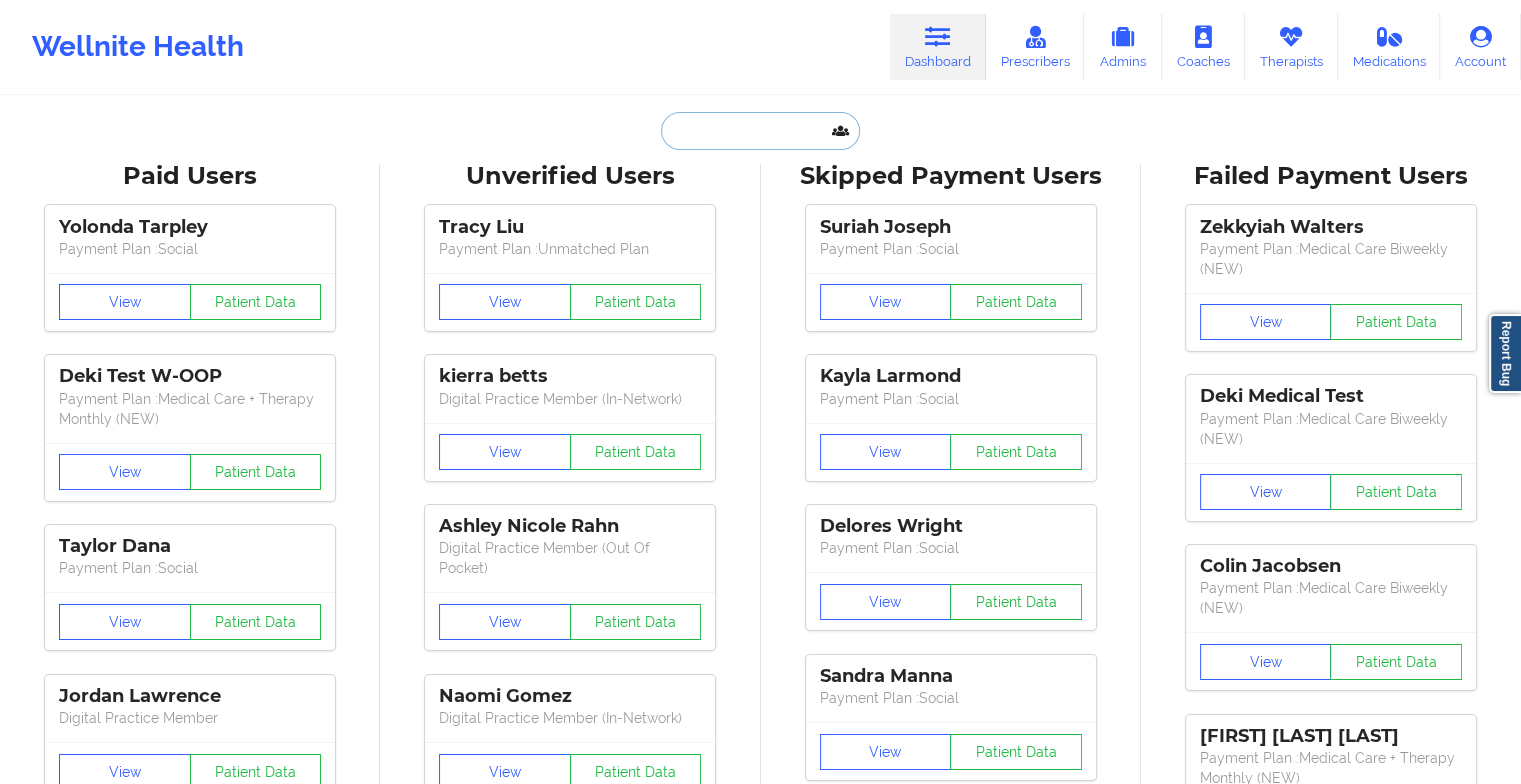 click at bounding box center [760, 131] 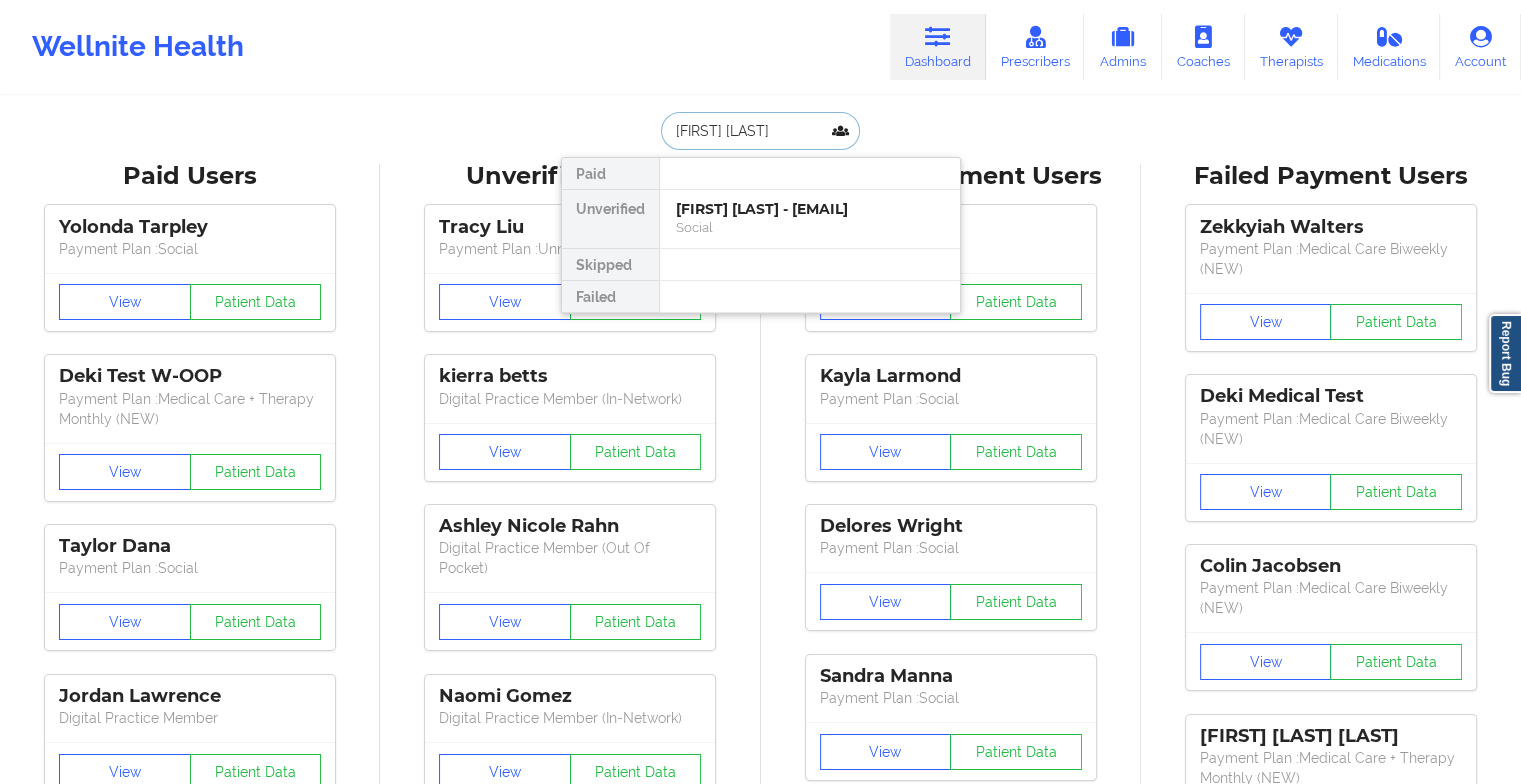 type on "[FIRST] [LAST]" 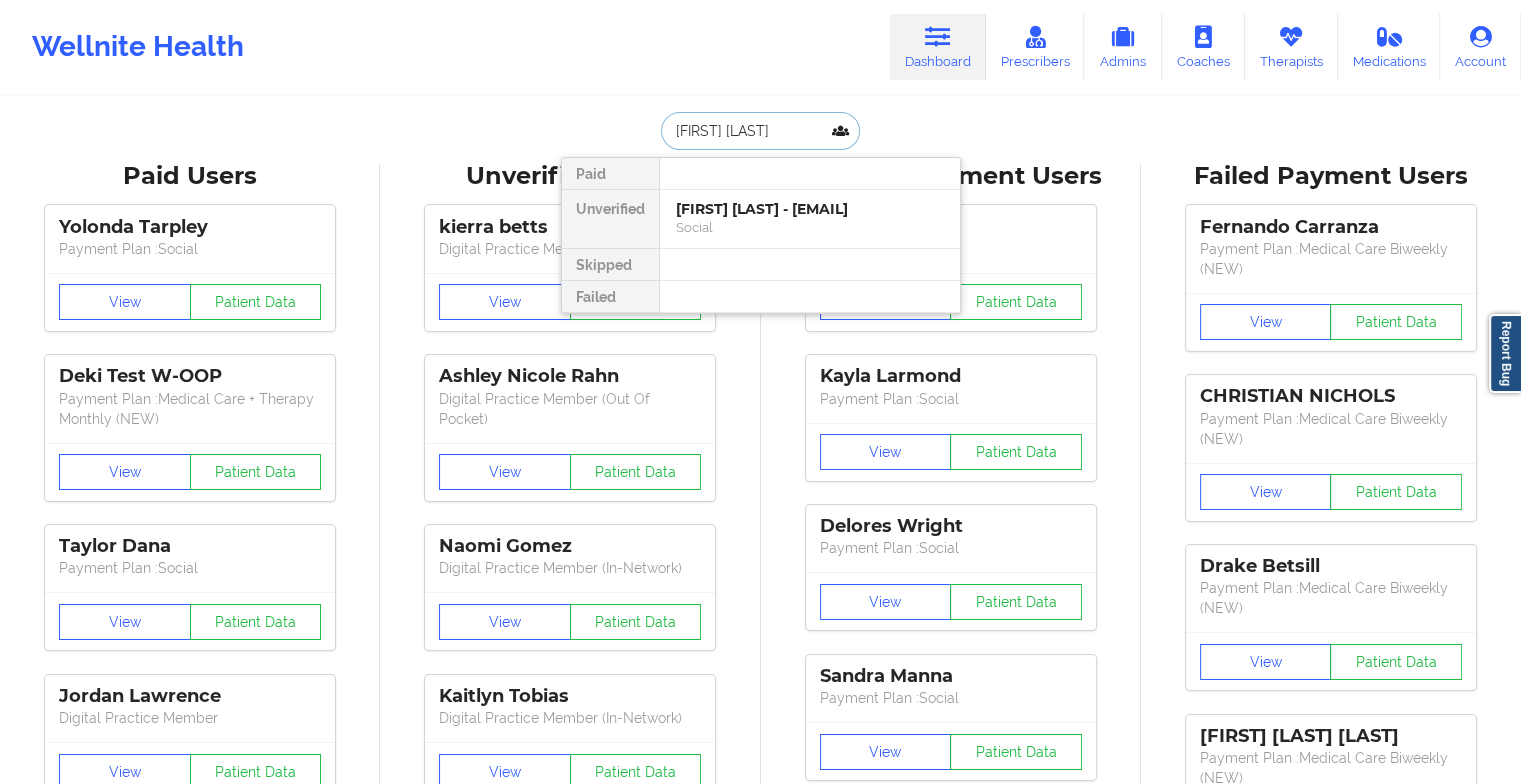 click on "Social" at bounding box center (810, 227) 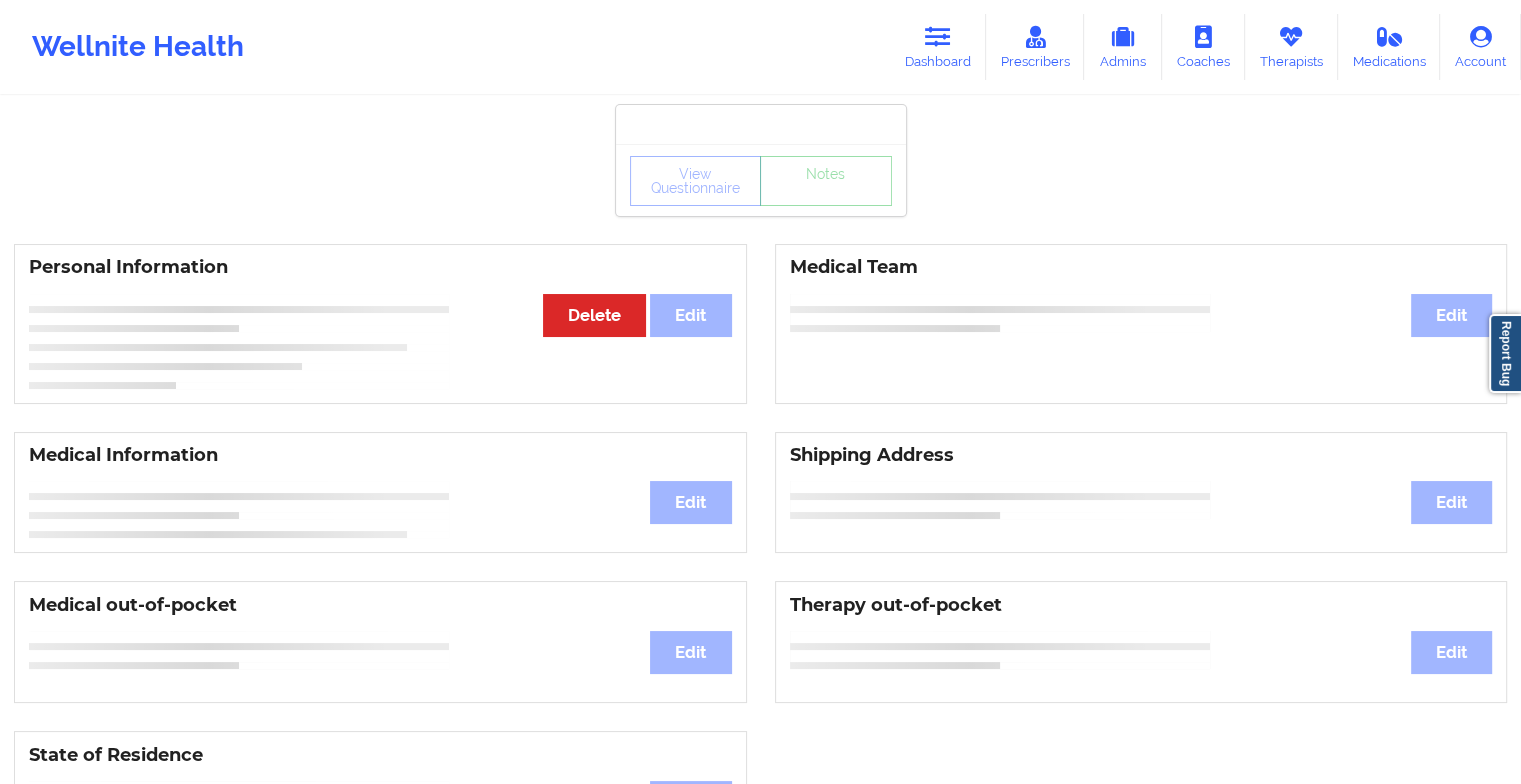 click on "View Questionnaire Notes" at bounding box center (761, 181) 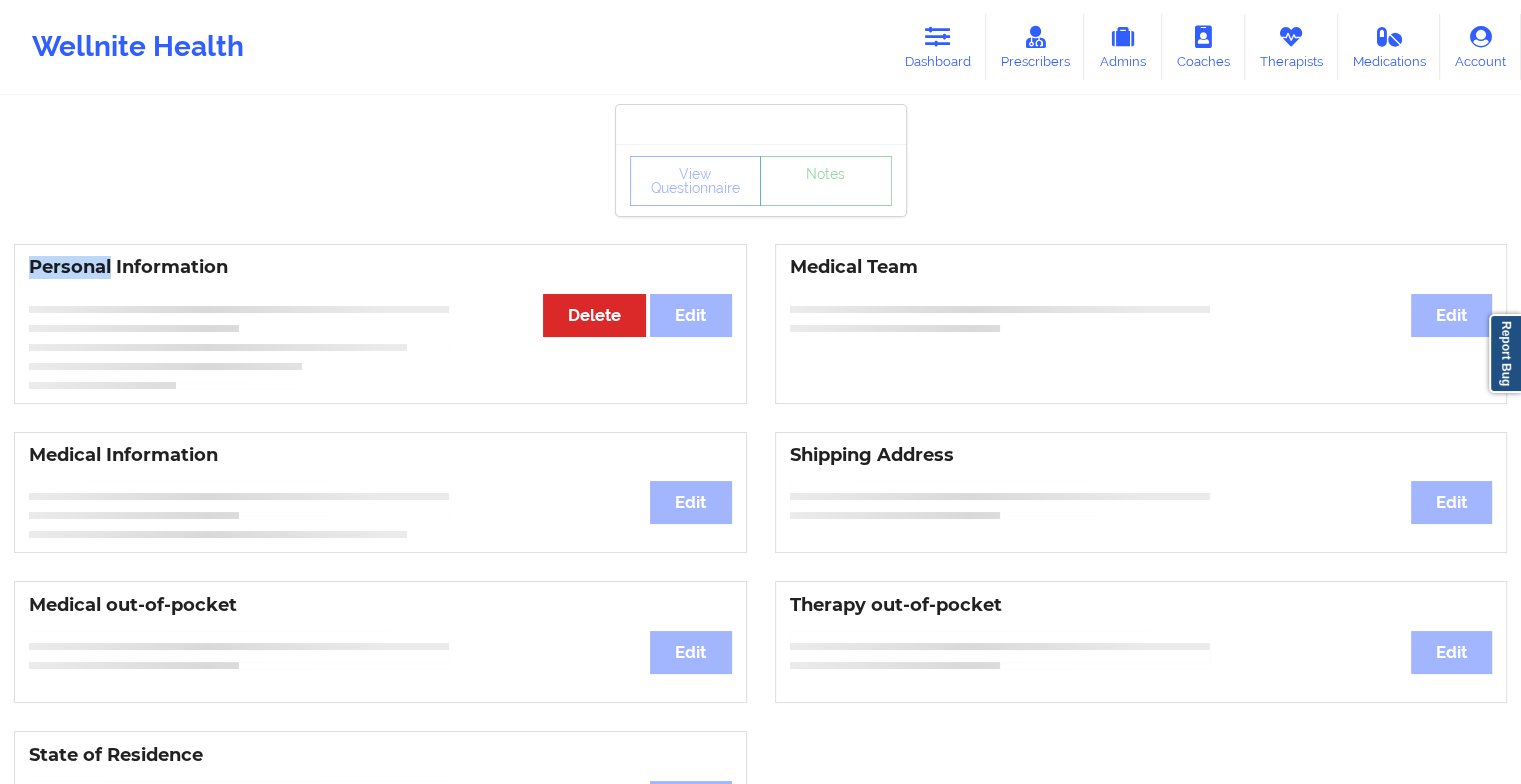 click on "View Questionnaire Notes" at bounding box center [761, 181] 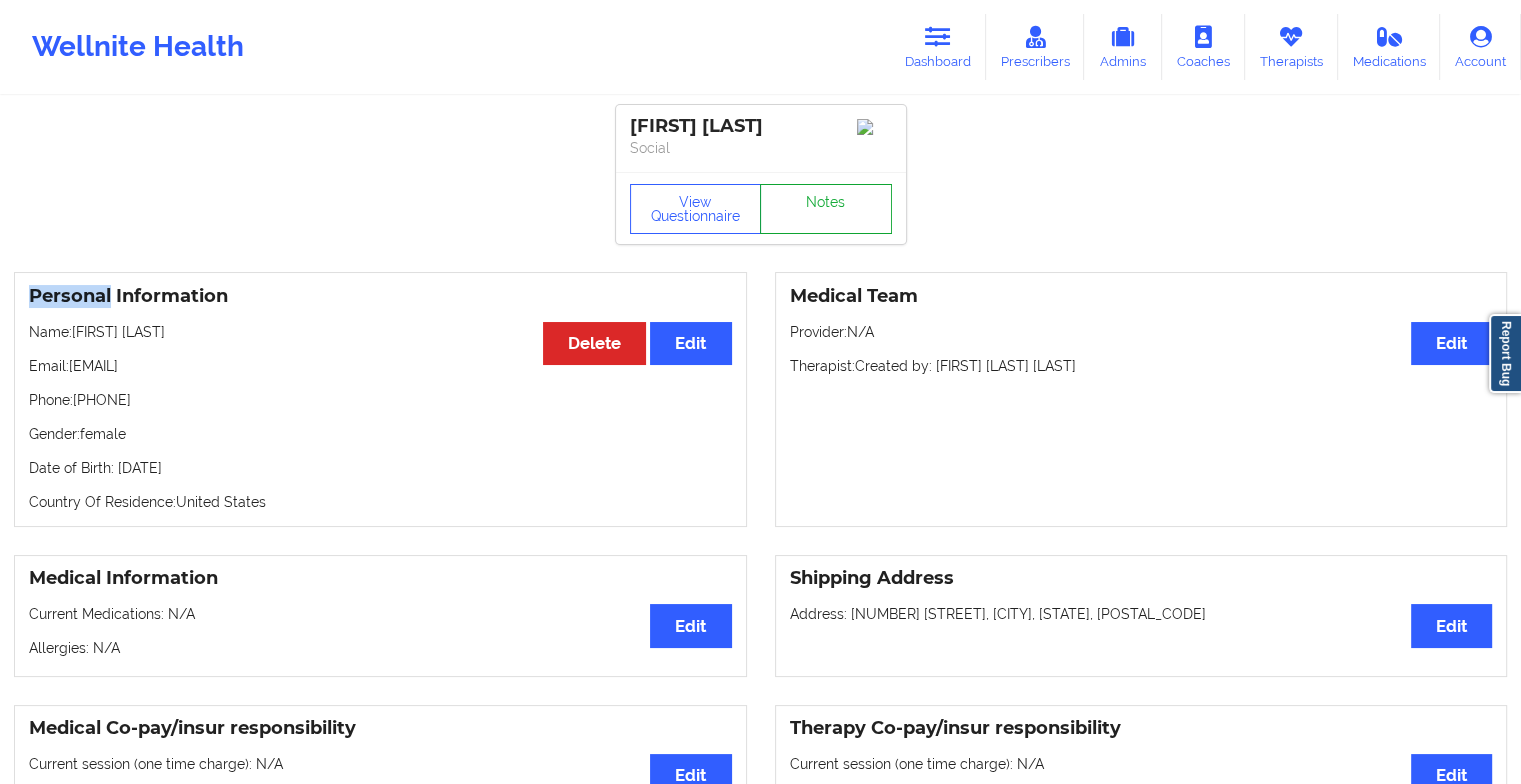 click on "Notes" at bounding box center (826, 209) 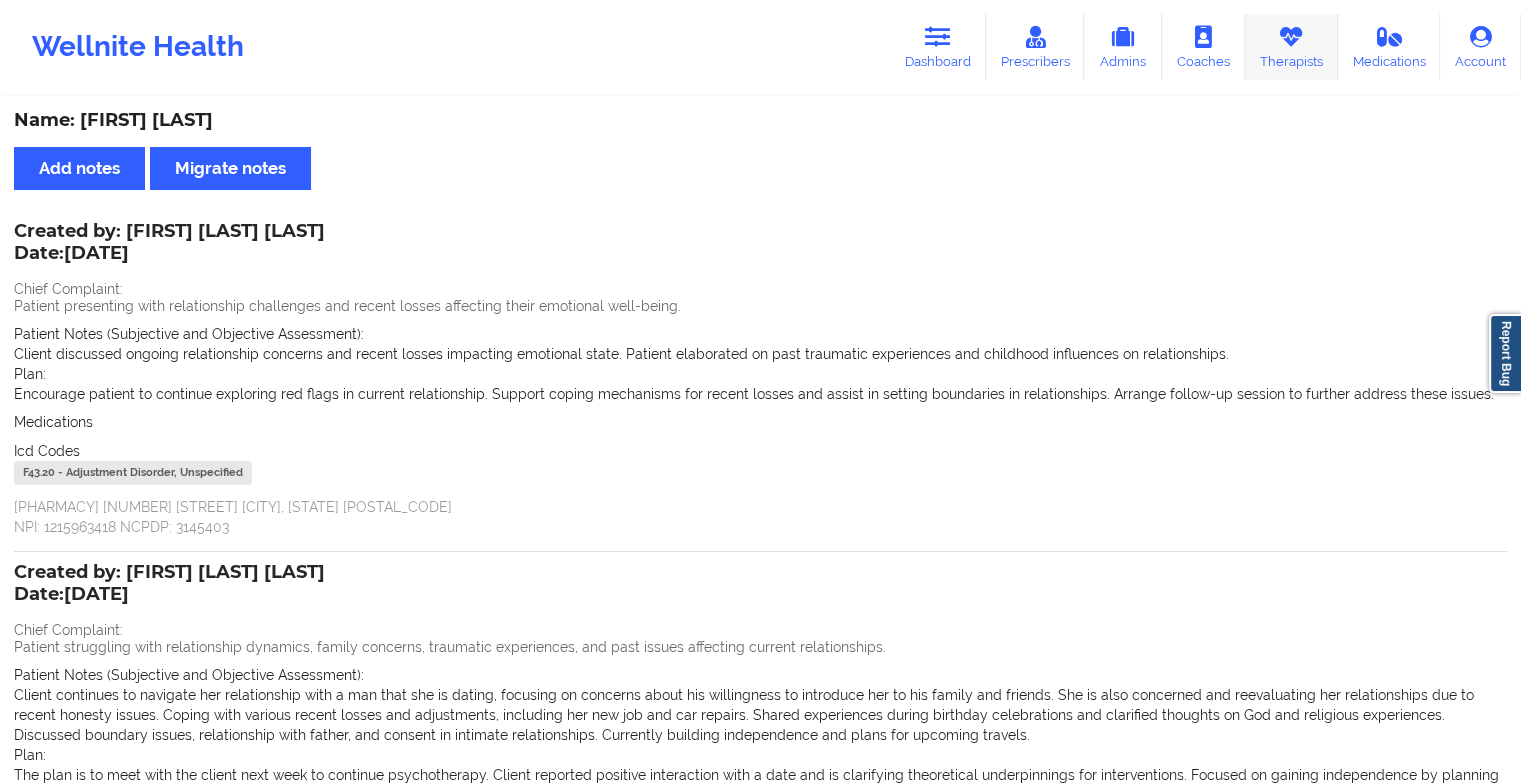 click on "Therapists" at bounding box center (1291, 47) 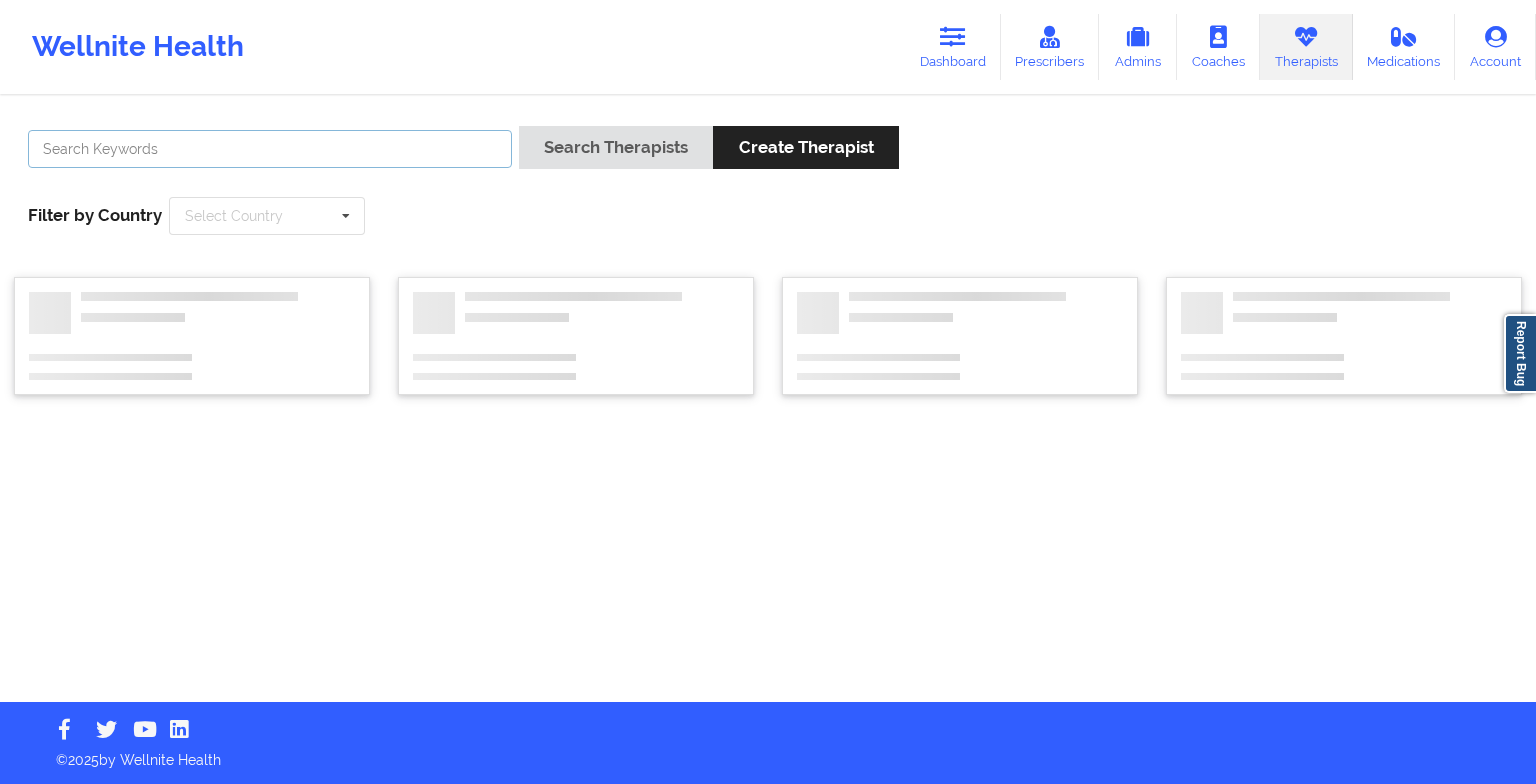 click at bounding box center (270, 149) 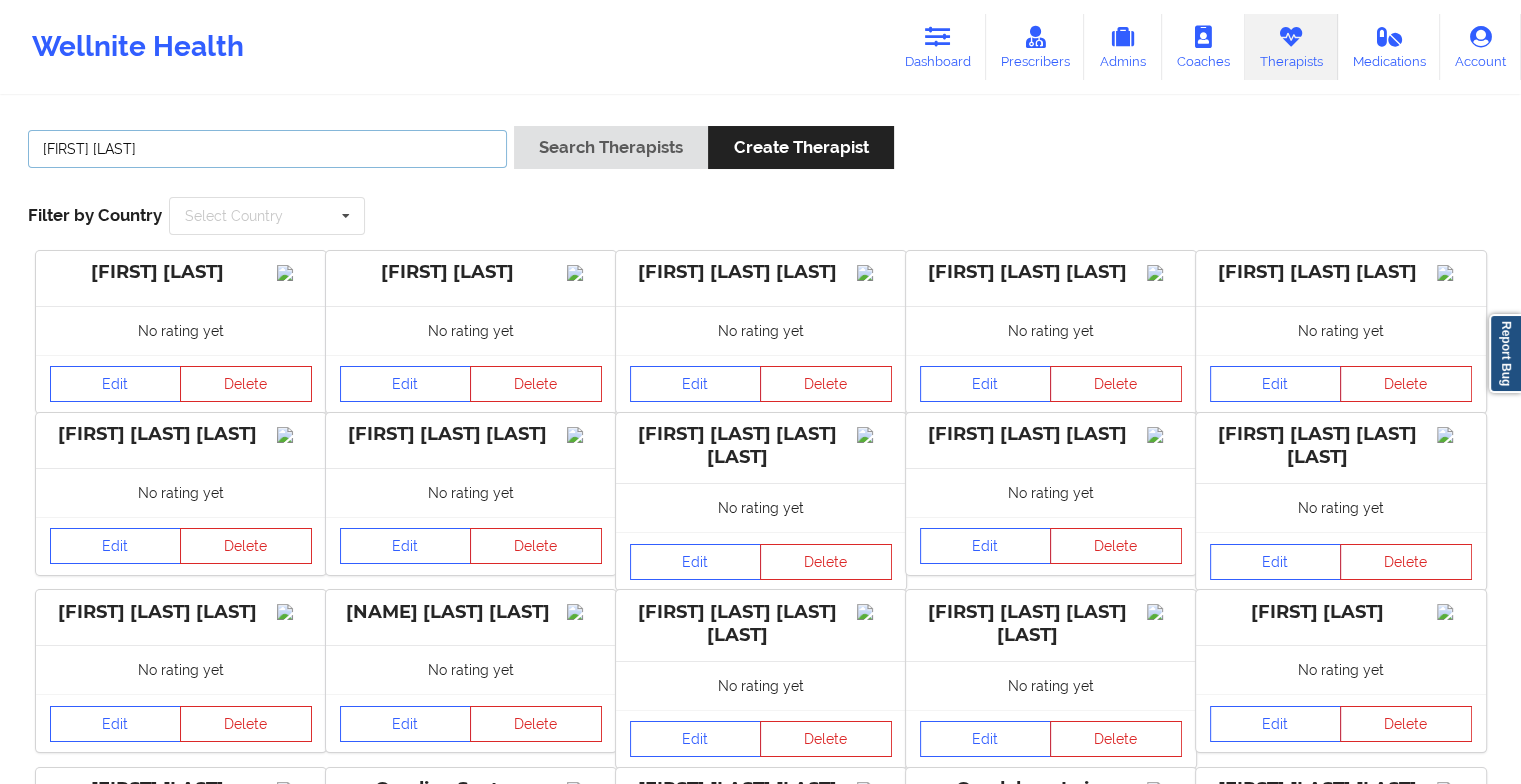 type on "[FIRST] [LAST]" 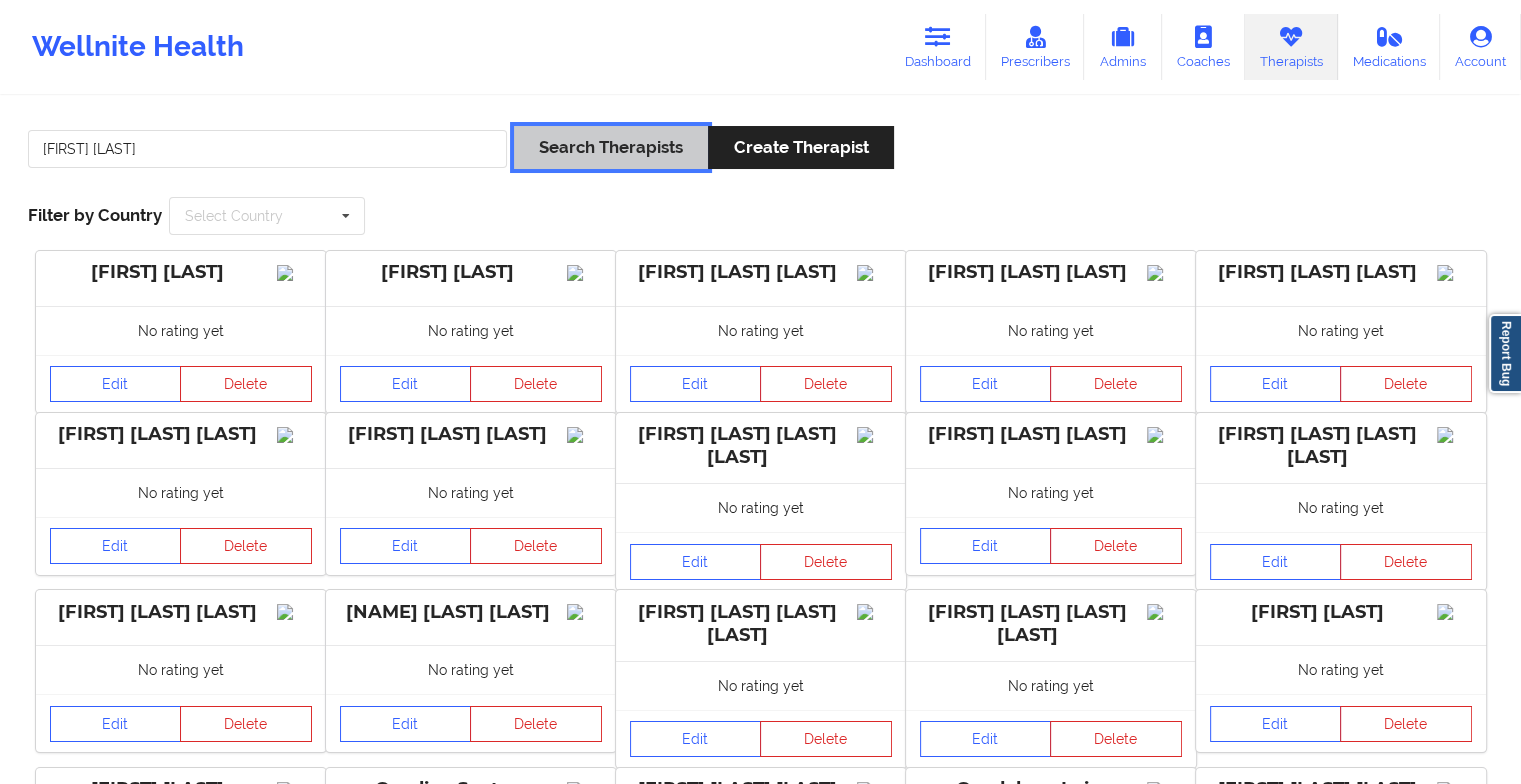 click on "Search Therapists" at bounding box center (611, 147) 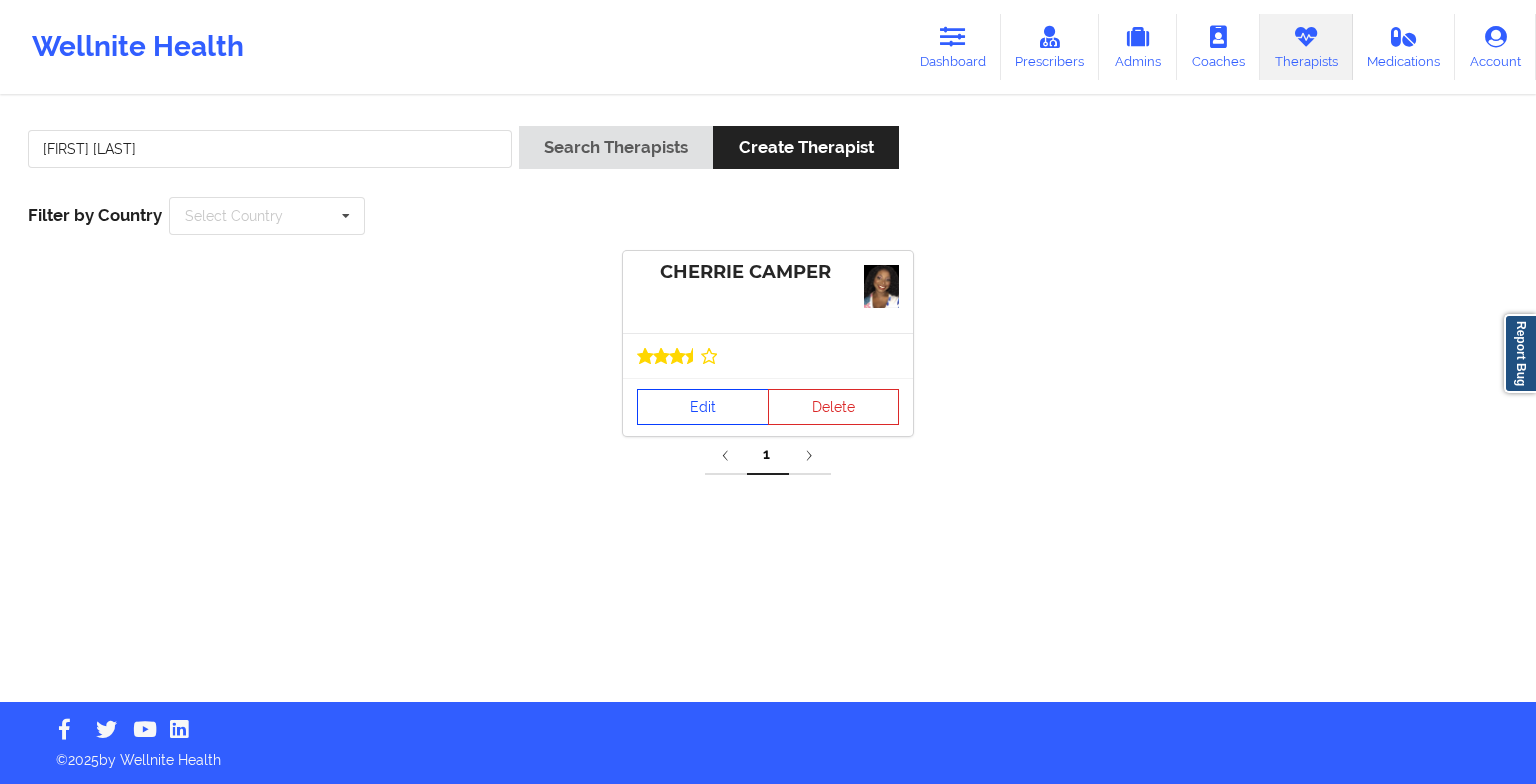click on "Edit" at bounding box center (703, 407) 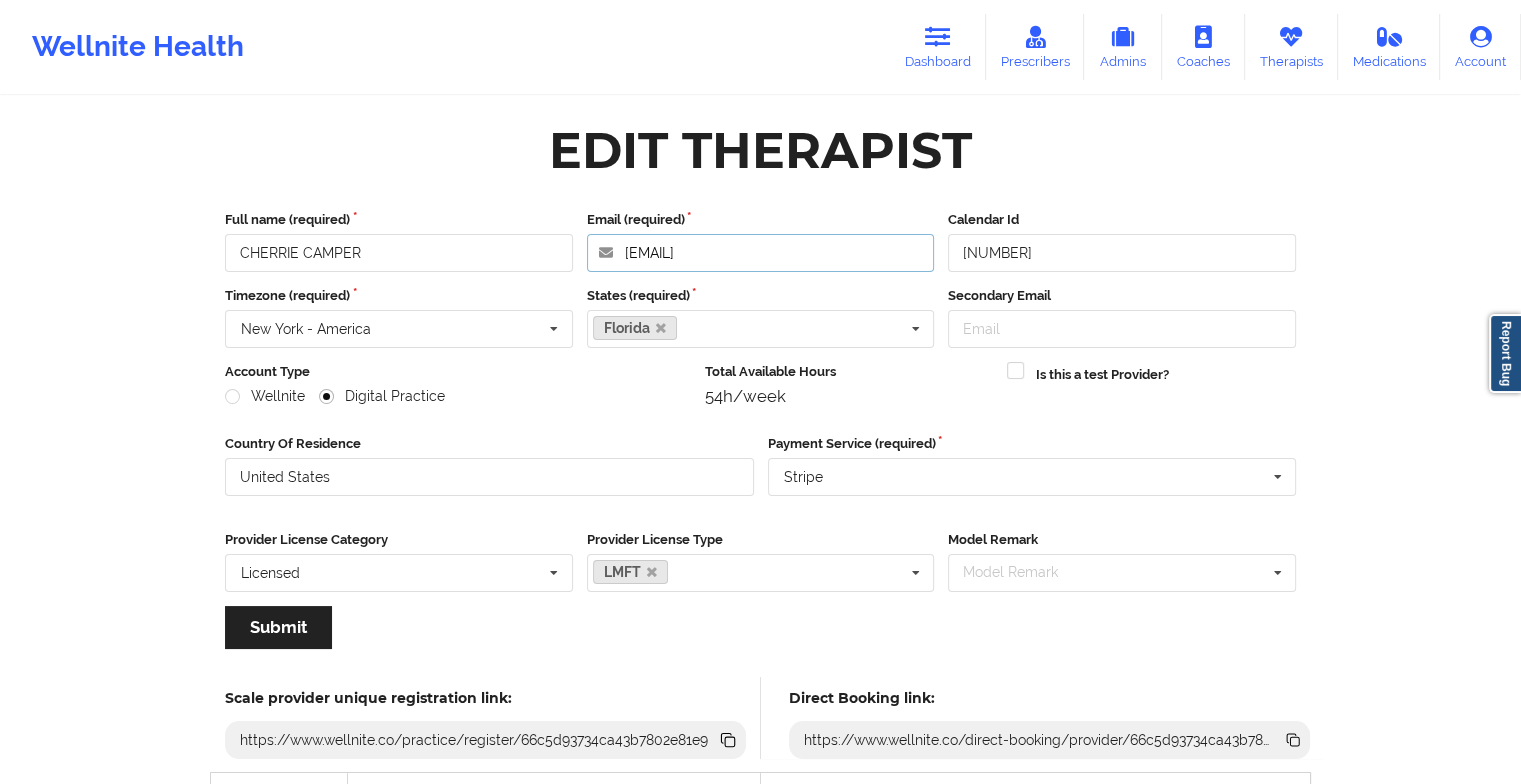 drag, startPoint x: 864, startPoint y: 265, endPoint x: 541, endPoint y: 261, distance: 323.02478 